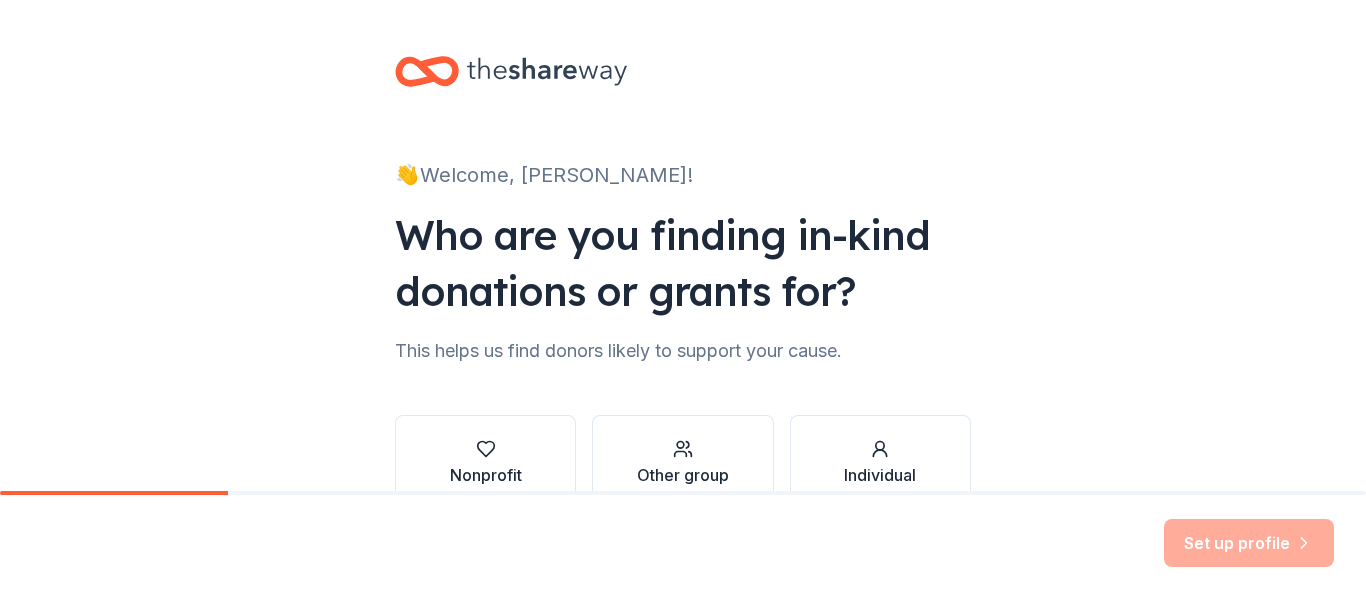 scroll, scrollTop: 0, scrollLeft: 0, axis: both 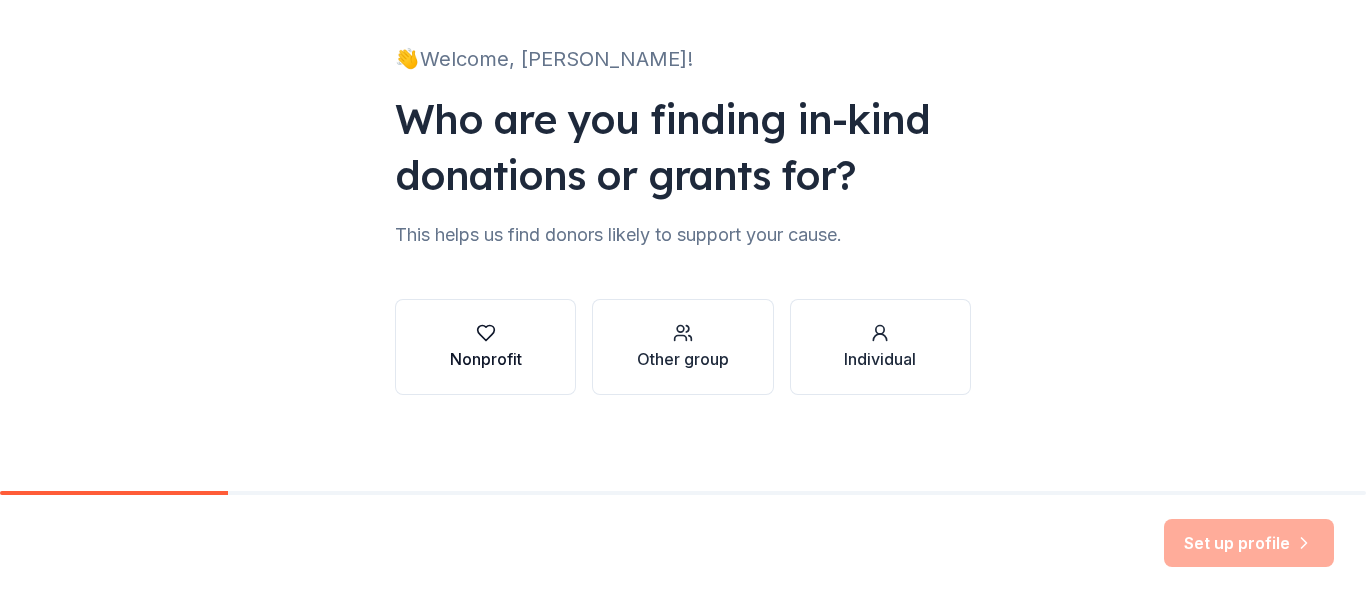 click on "Nonprofit" at bounding box center [486, 359] 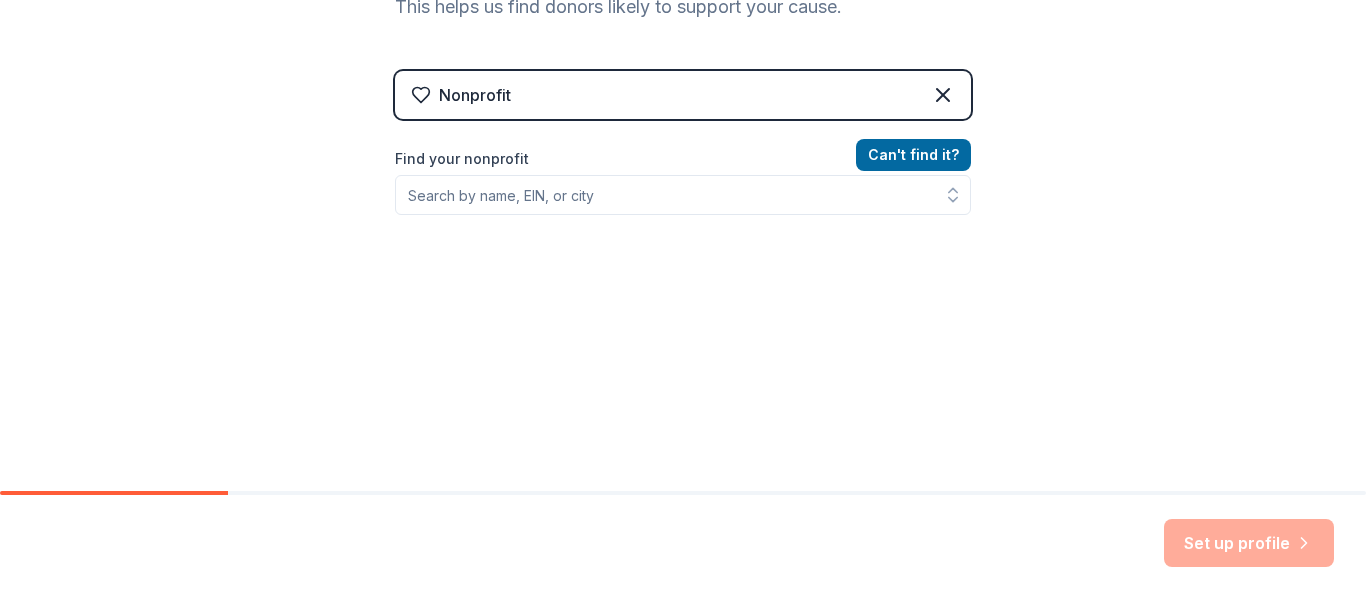 scroll, scrollTop: 364, scrollLeft: 0, axis: vertical 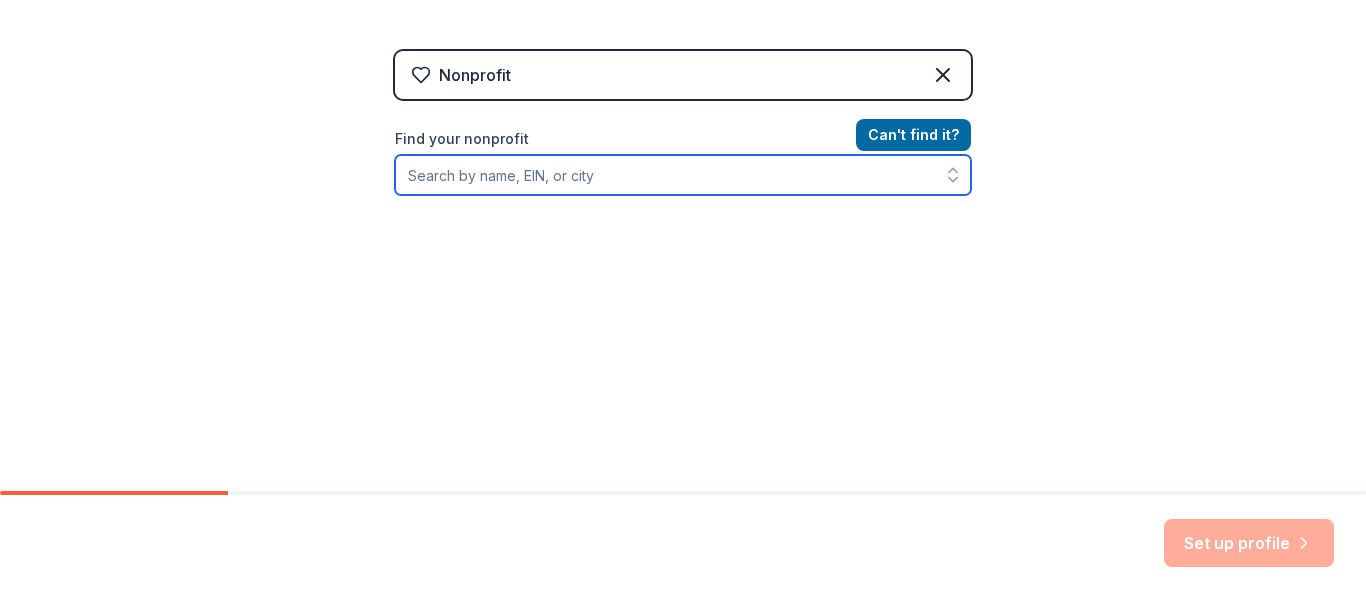 click on "Find your nonprofit" at bounding box center (683, 175) 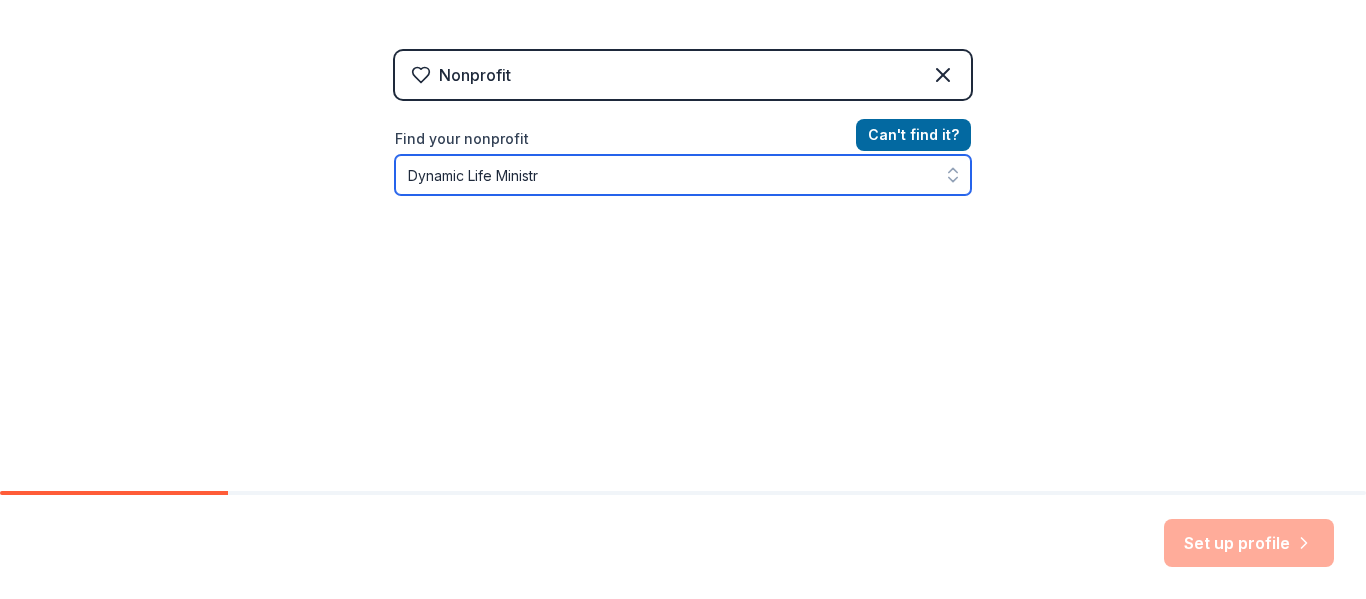 type on "Dynamic Life Ministry" 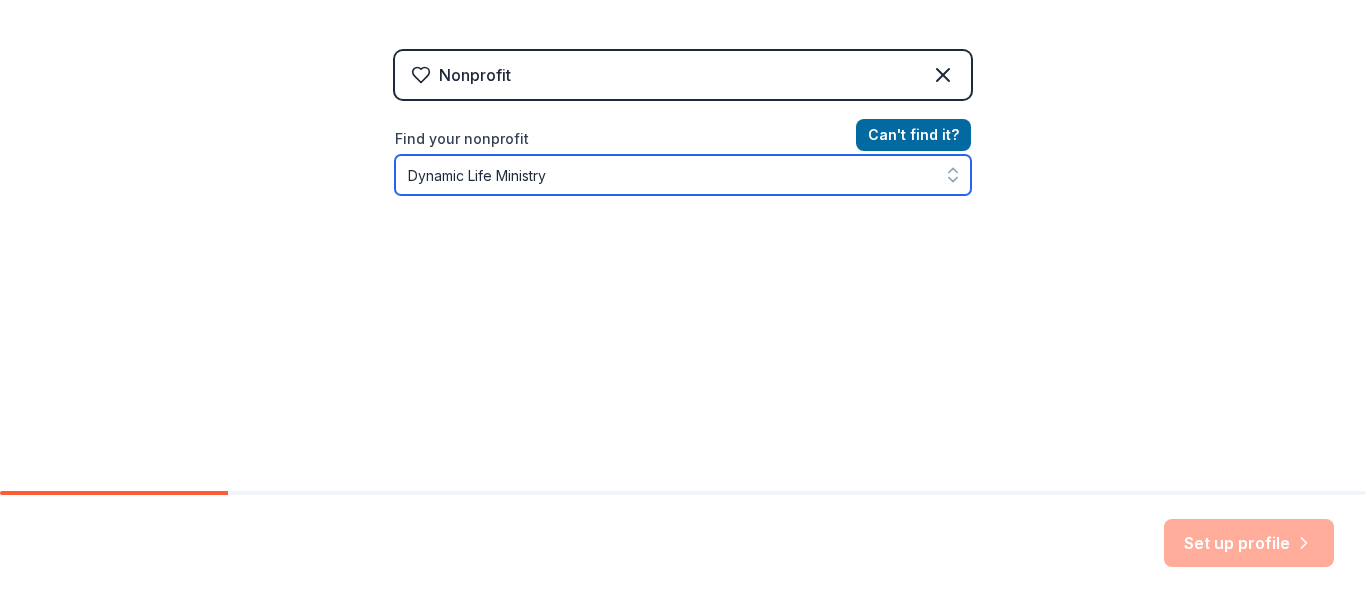 click on "Dynamic Life Ministry" at bounding box center (683, 175) 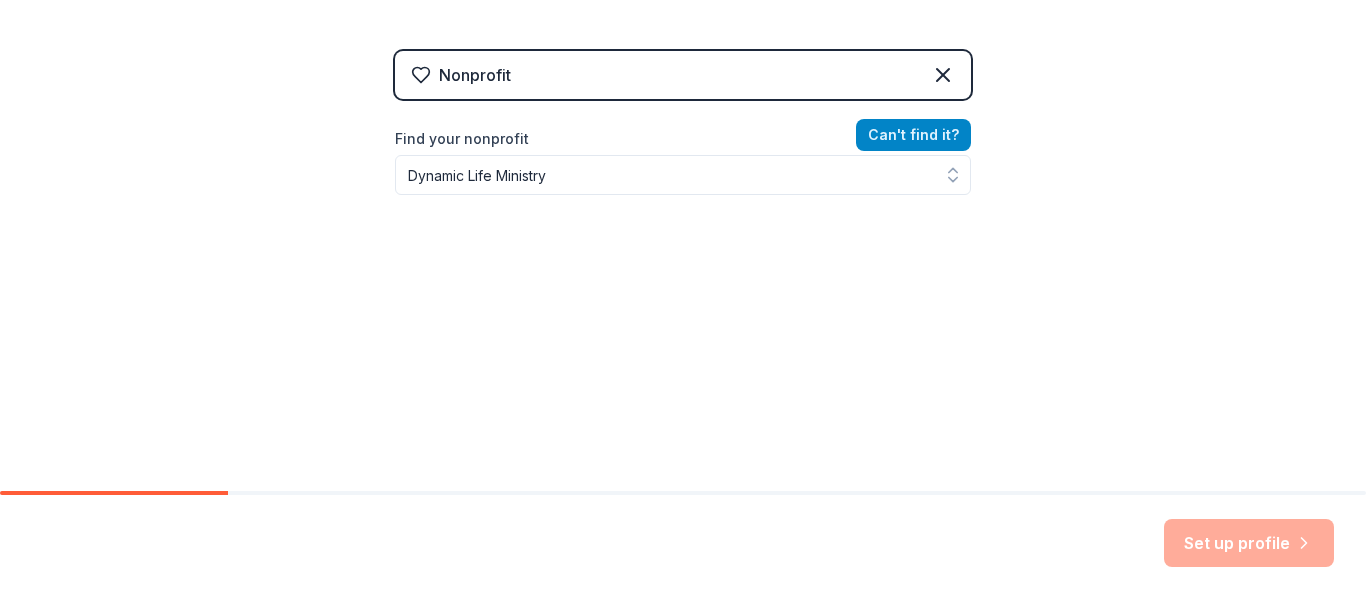click on "Can ' t find it?" at bounding box center [913, 135] 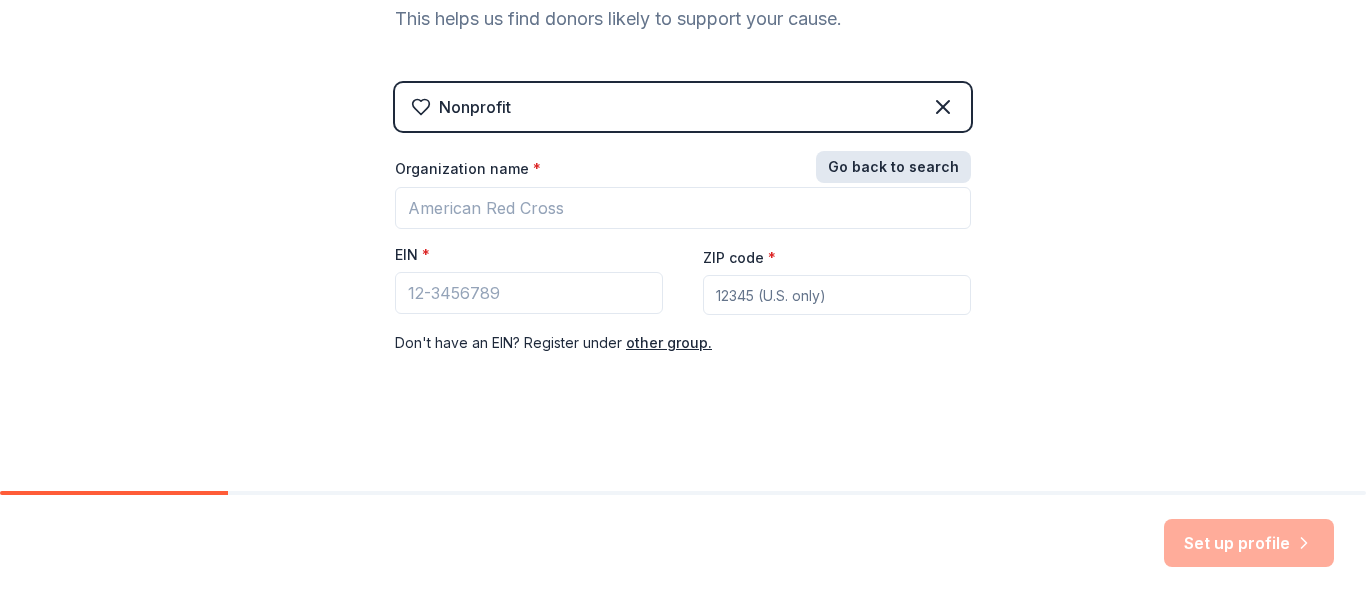 scroll, scrollTop: 332, scrollLeft: 0, axis: vertical 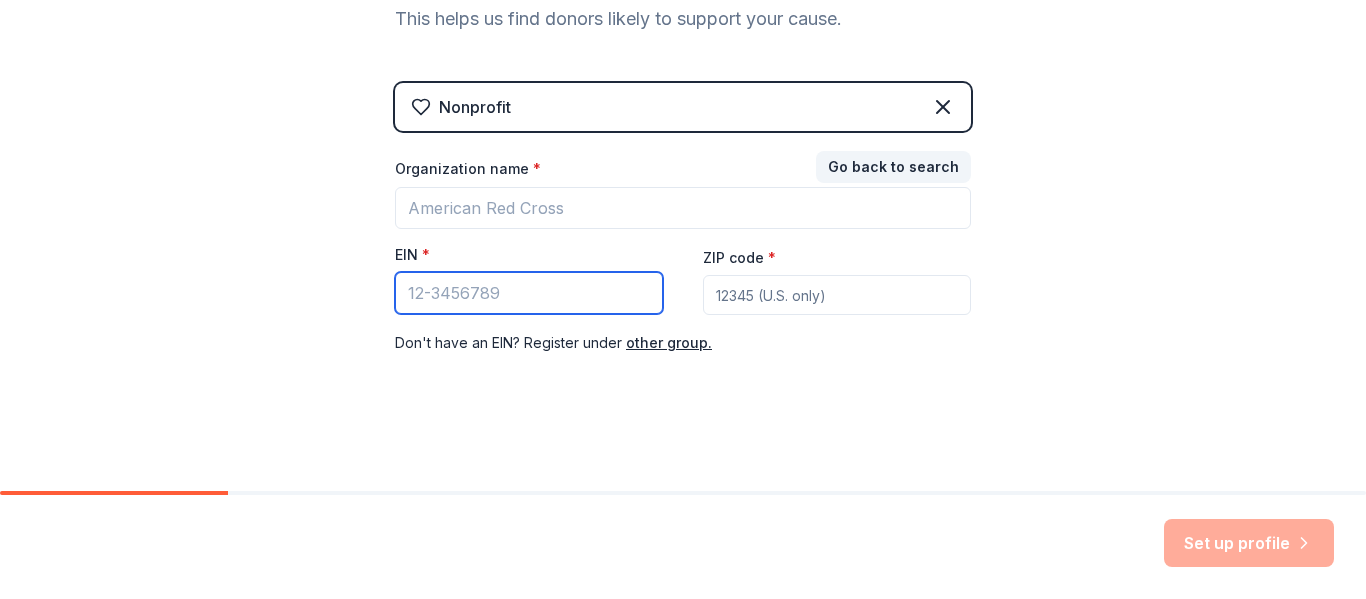 click on "EIN *" at bounding box center (529, 293) 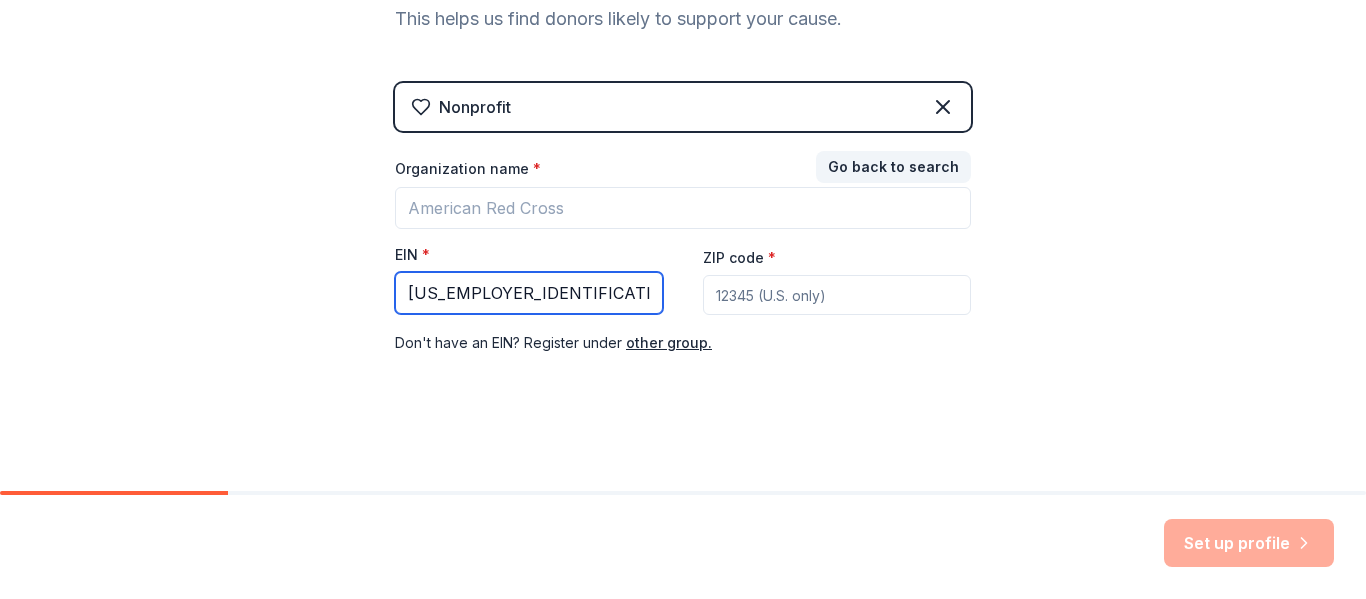 type on "54-2023726" 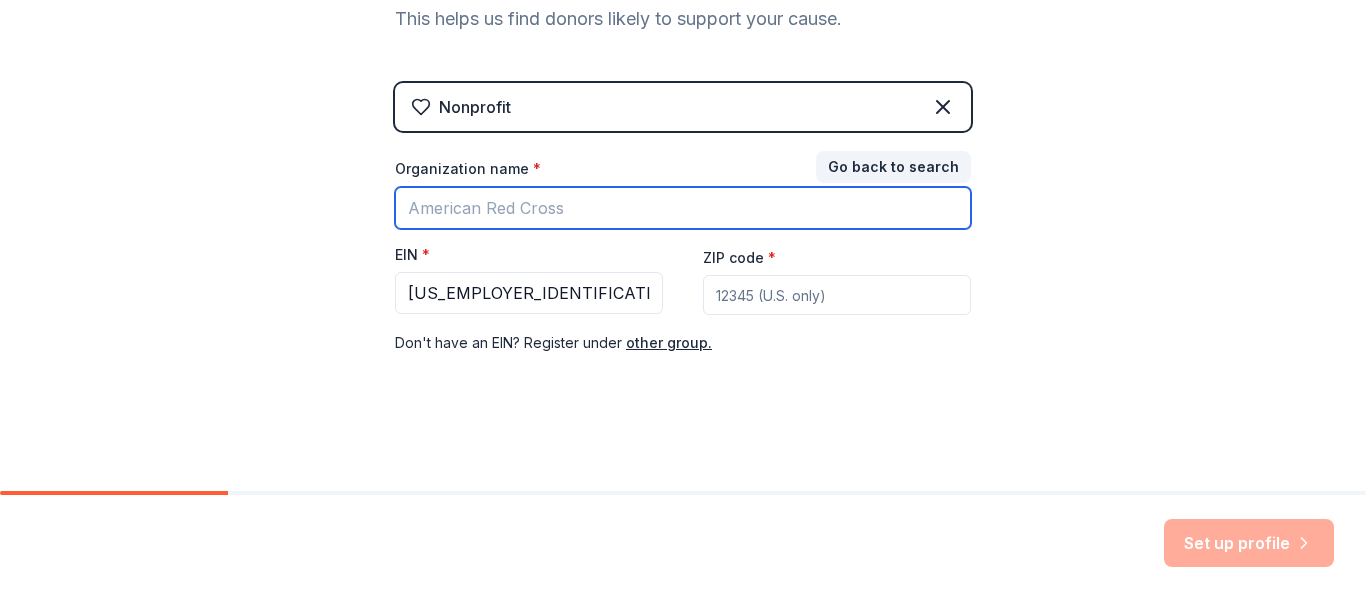 click on "Organization name *" at bounding box center (683, 208) 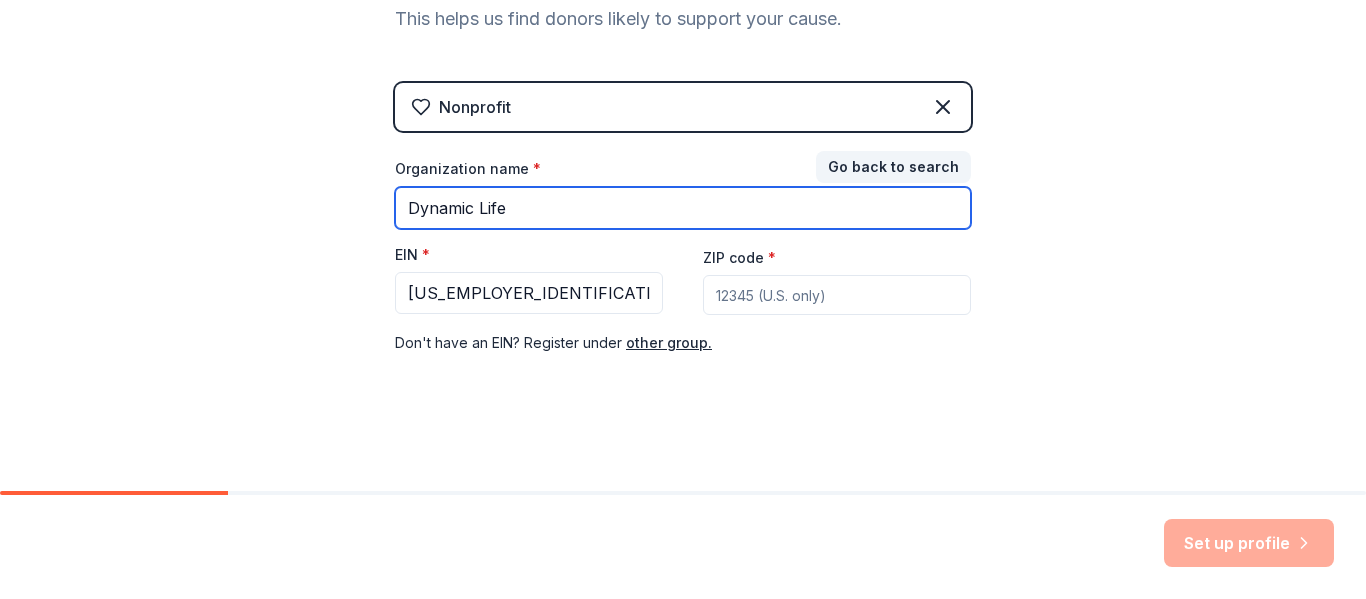 type on "Dynamic Life" 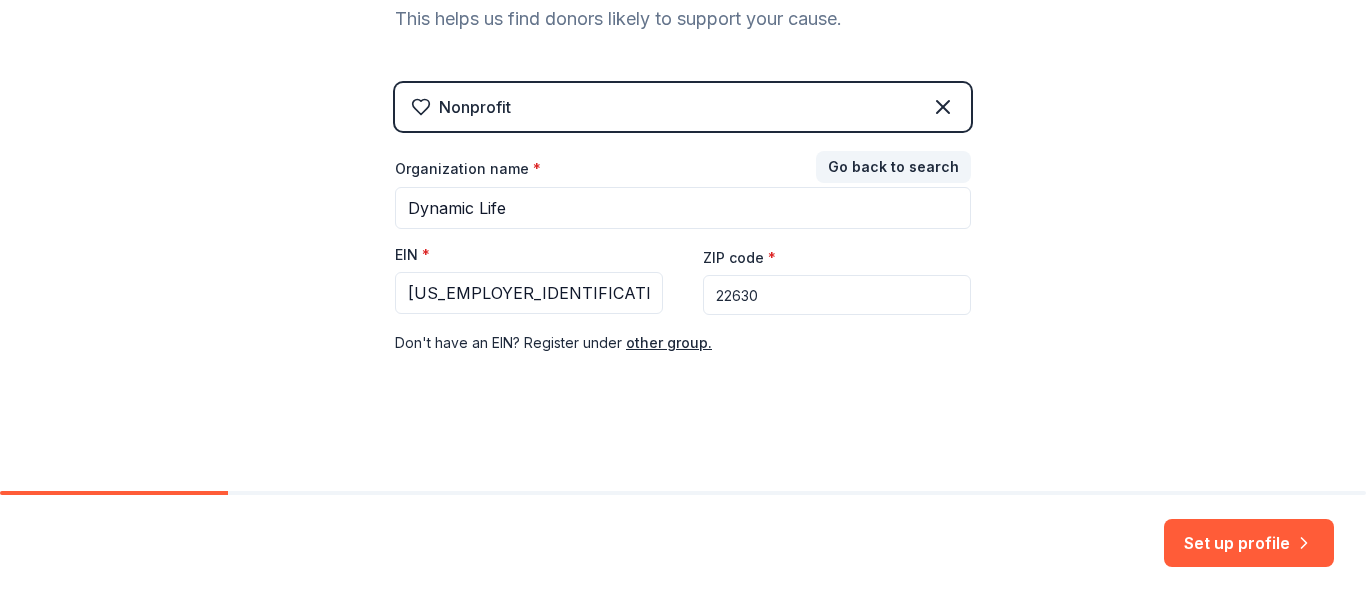 type on "22630" 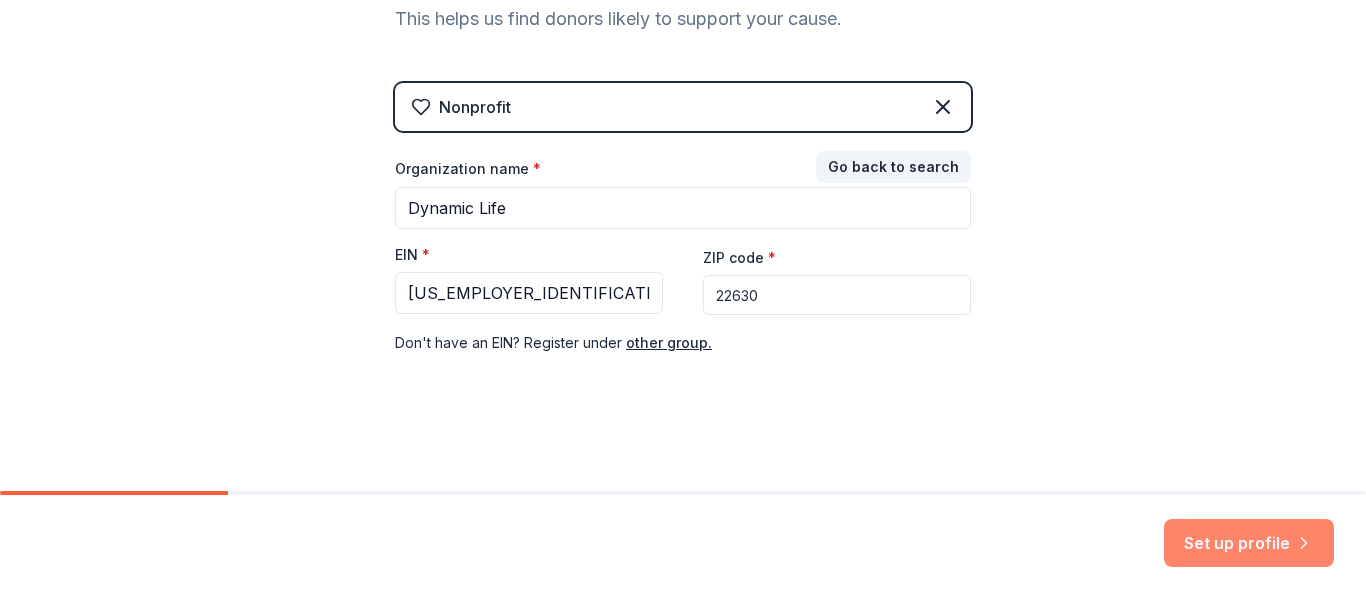click on "Set up profile" at bounding box center (1249, 543) 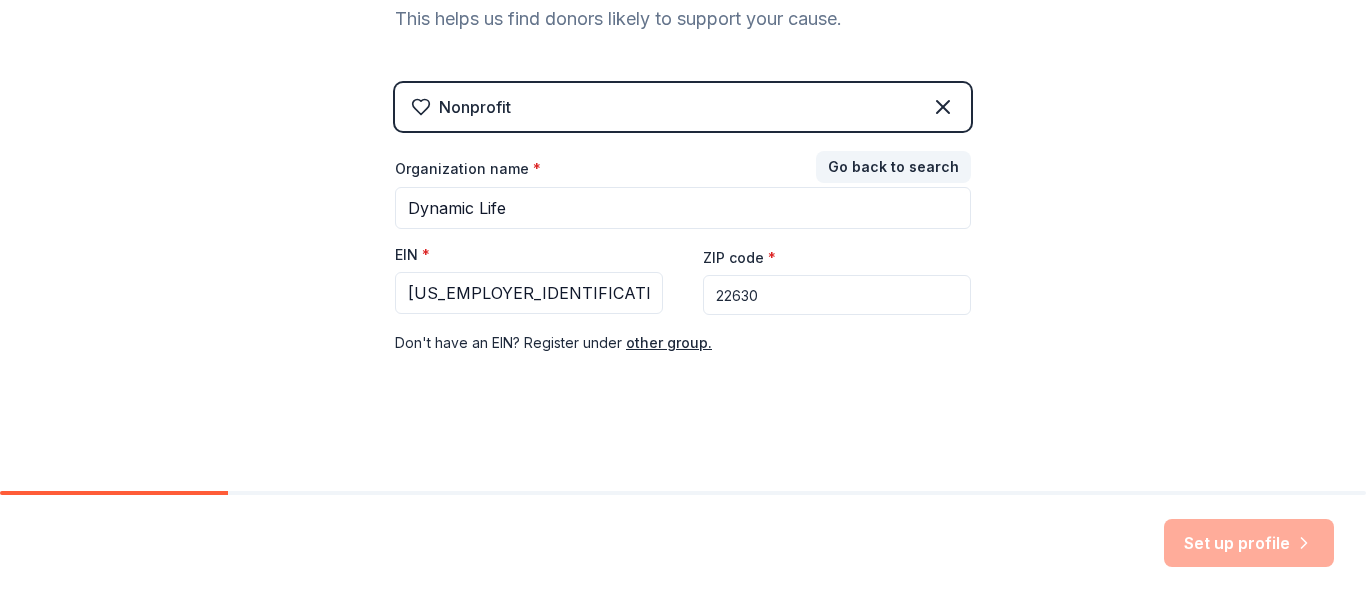 click on "22630" at bounding box center (837, 295) 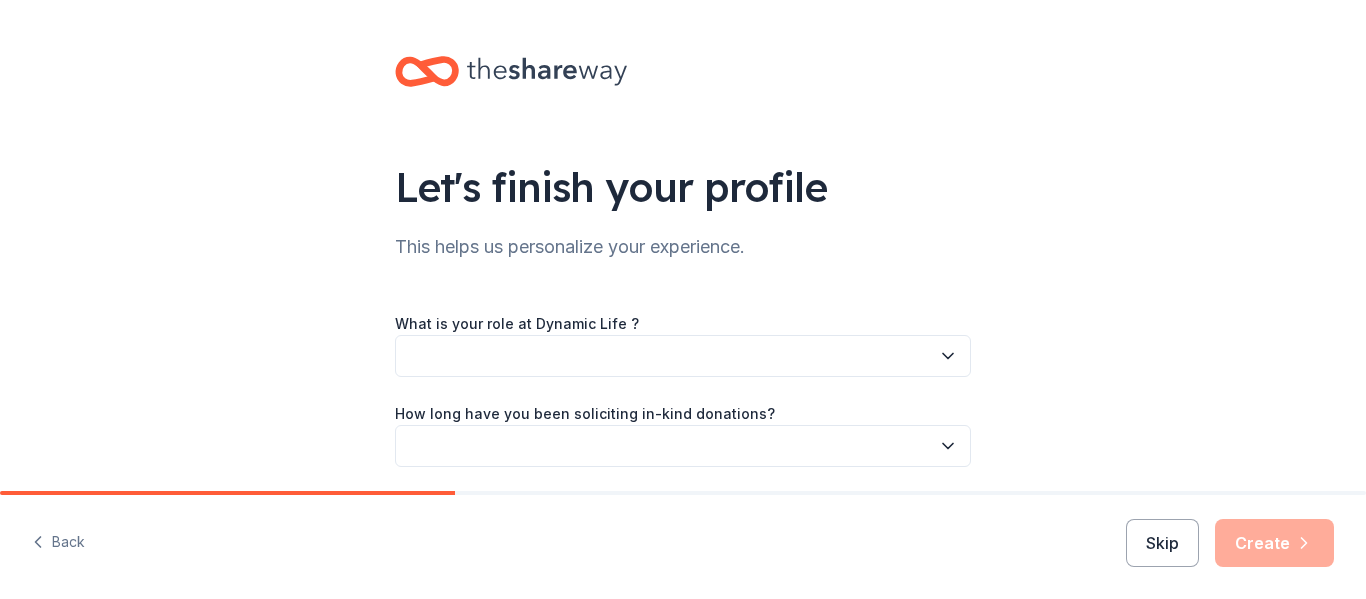 click on "What is your role at Dynamic Life ?" at bounding box center (683, 344) 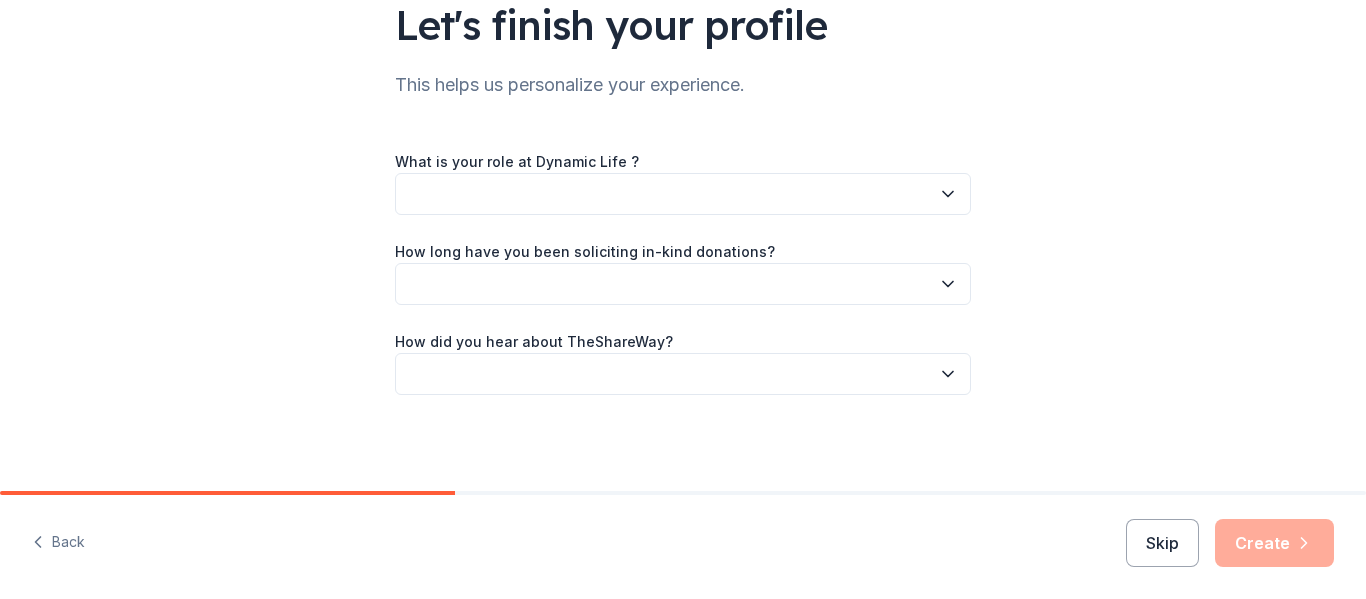 click at bounding box center (683, 194) 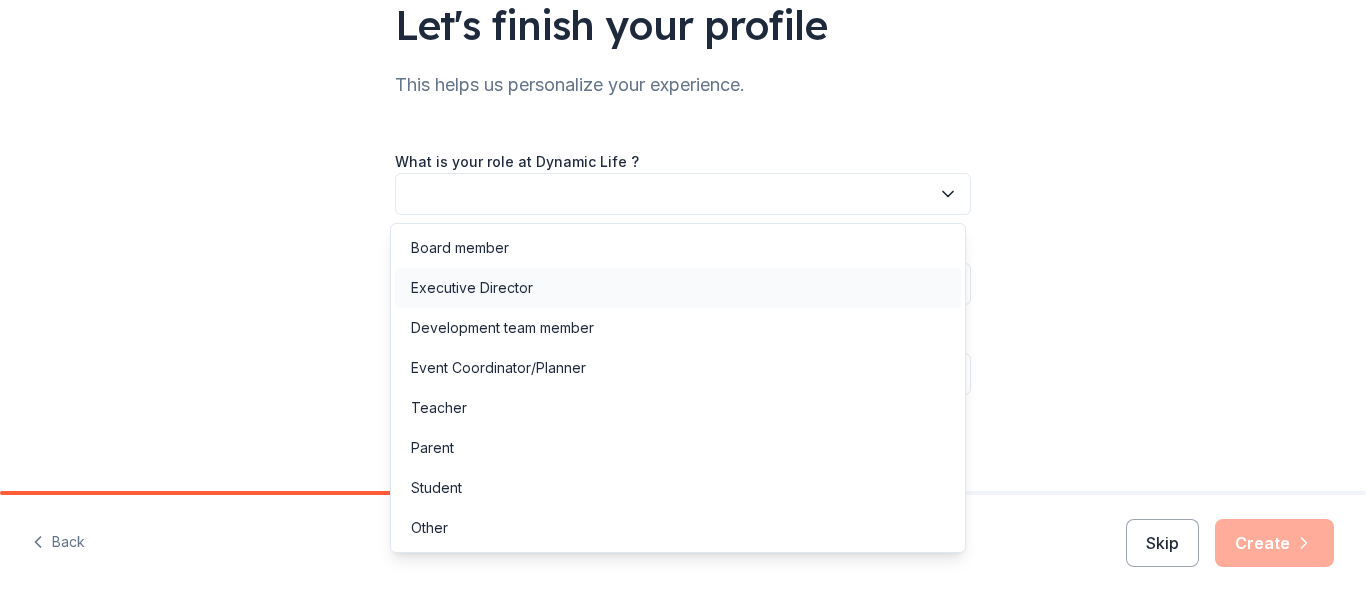 click on "Executive Director" at bounding box center [678, 288] 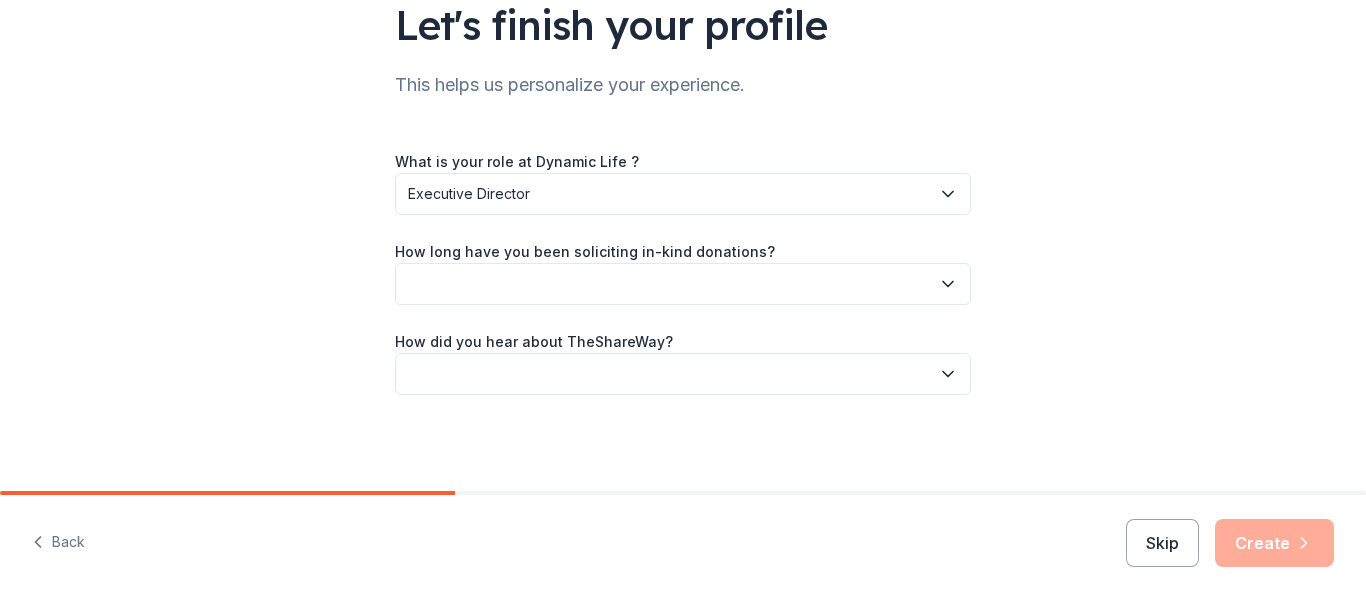 click at bounding box center (683, 284) 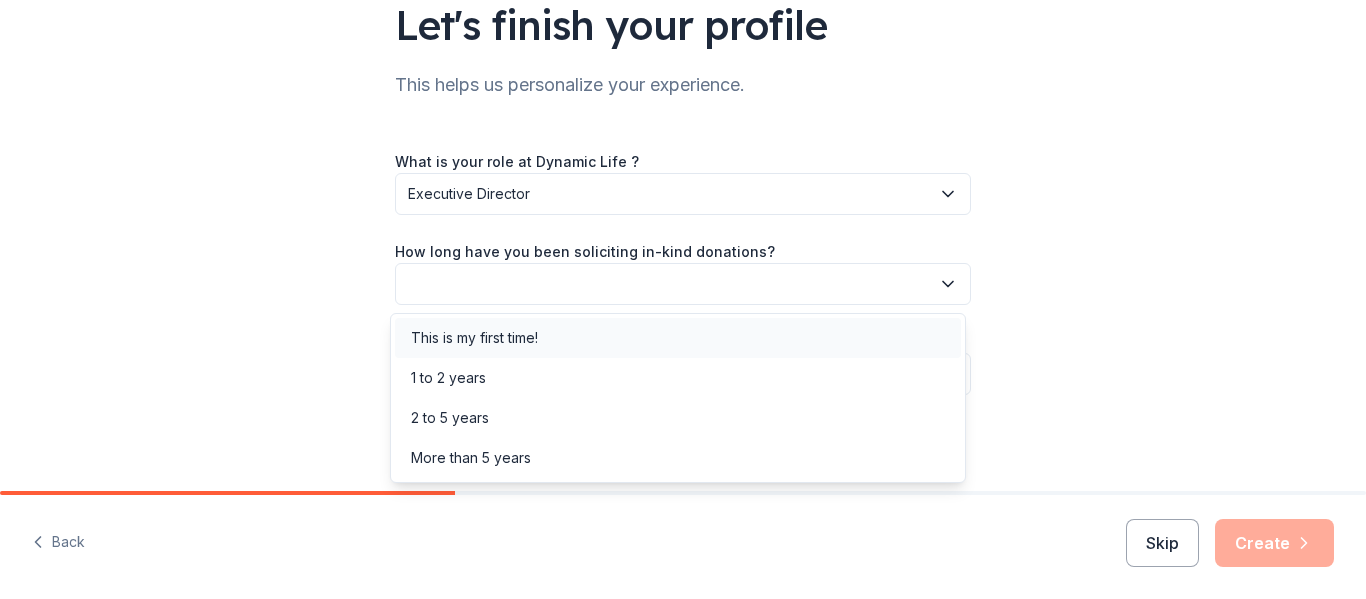click on "This is my first time!" at bounding box center (678, 338) 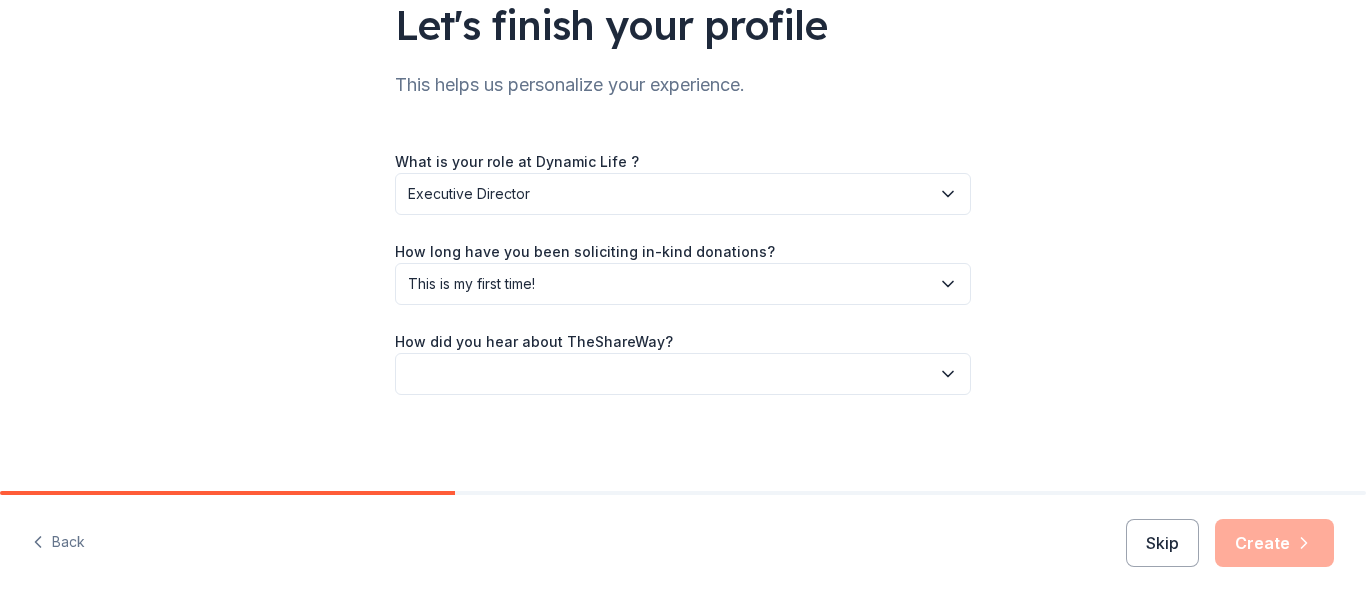 click at bounding box center (683, 374) 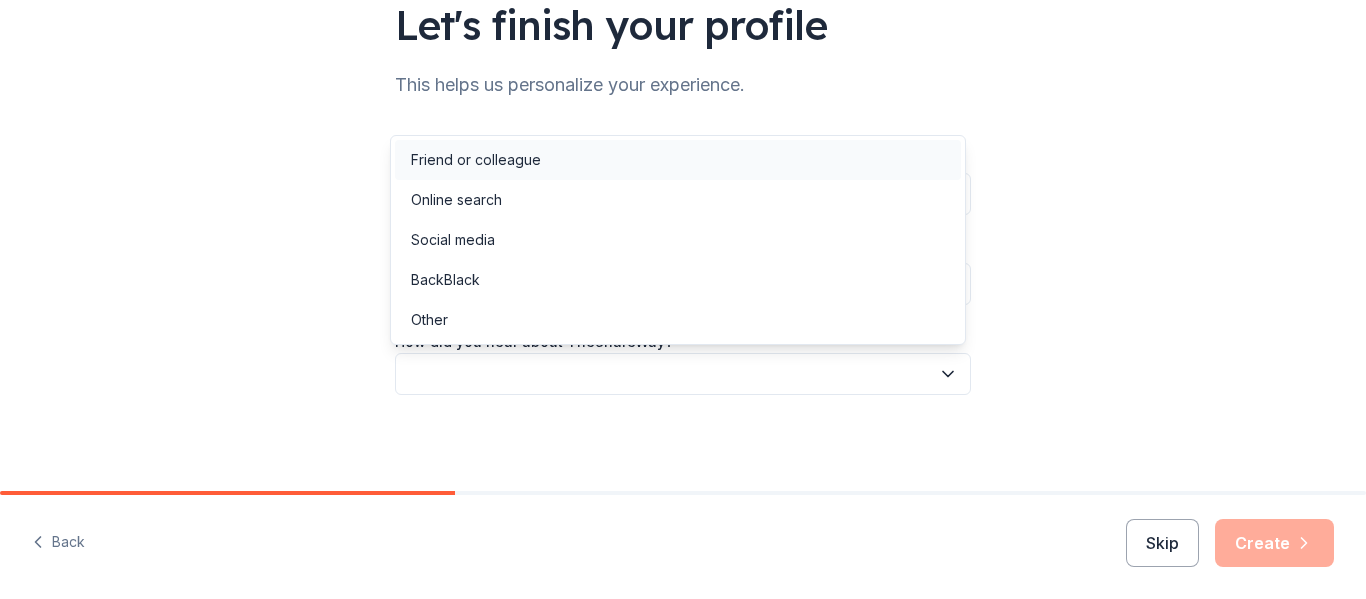 click on "Friend or colleague" at bounding box center (678, 160) 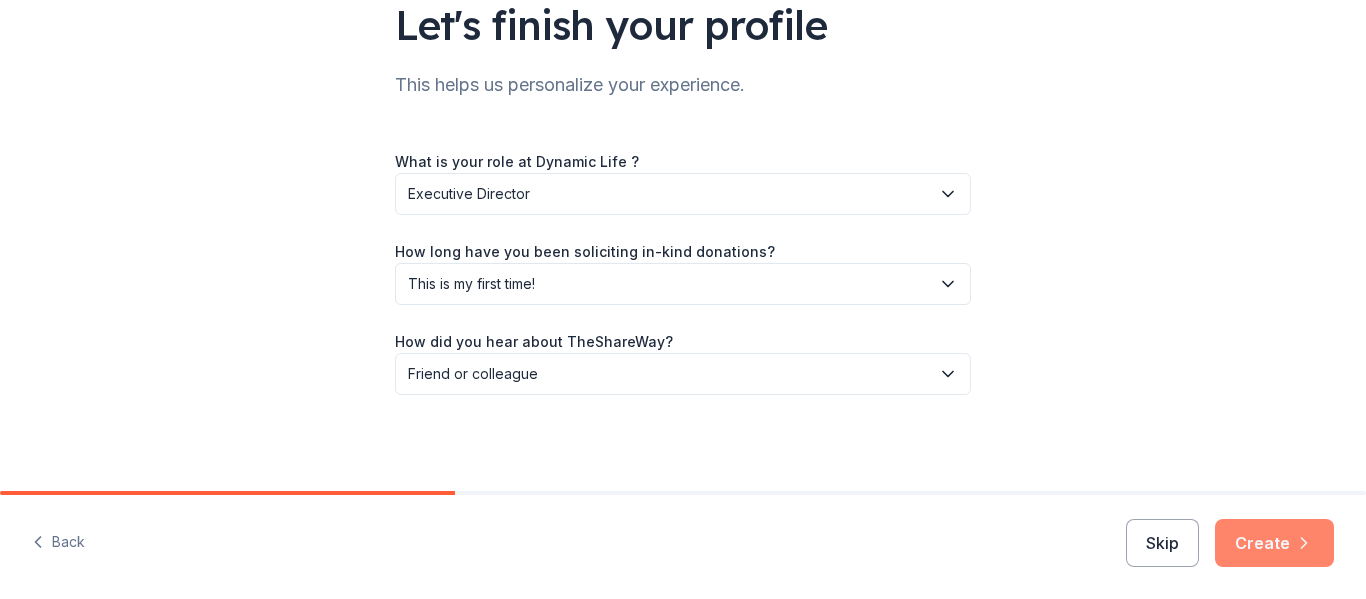 click on "Create" at bounding box center [1274, 543] 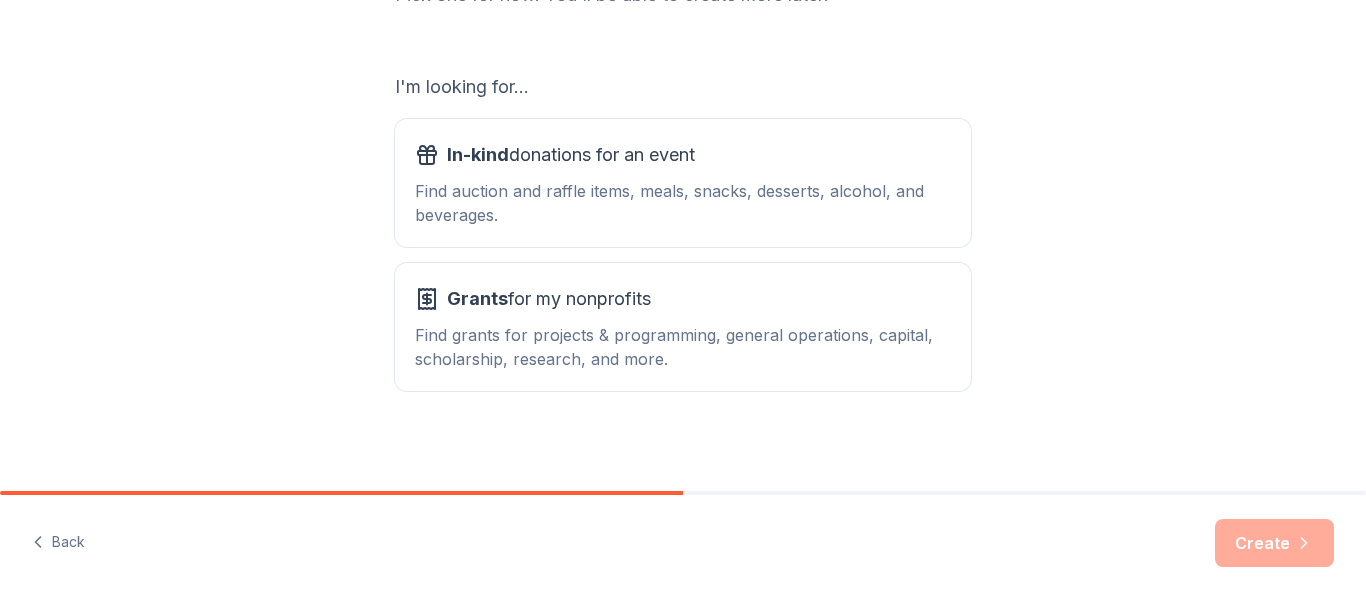scroll, scrollTop: 316, scrollLeft: 0, axis: vertical 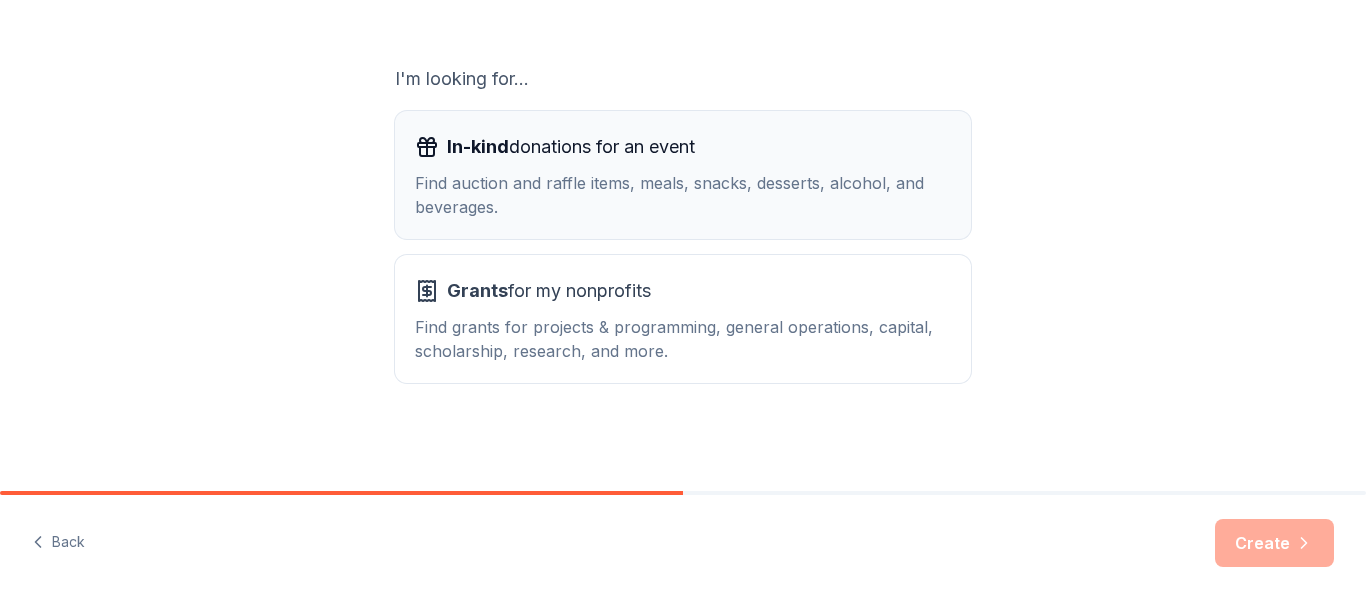 click on "Find auction and raffle items, meals, snacks, desserts, alcohol, and beverages." at bounding box center (683, 195) 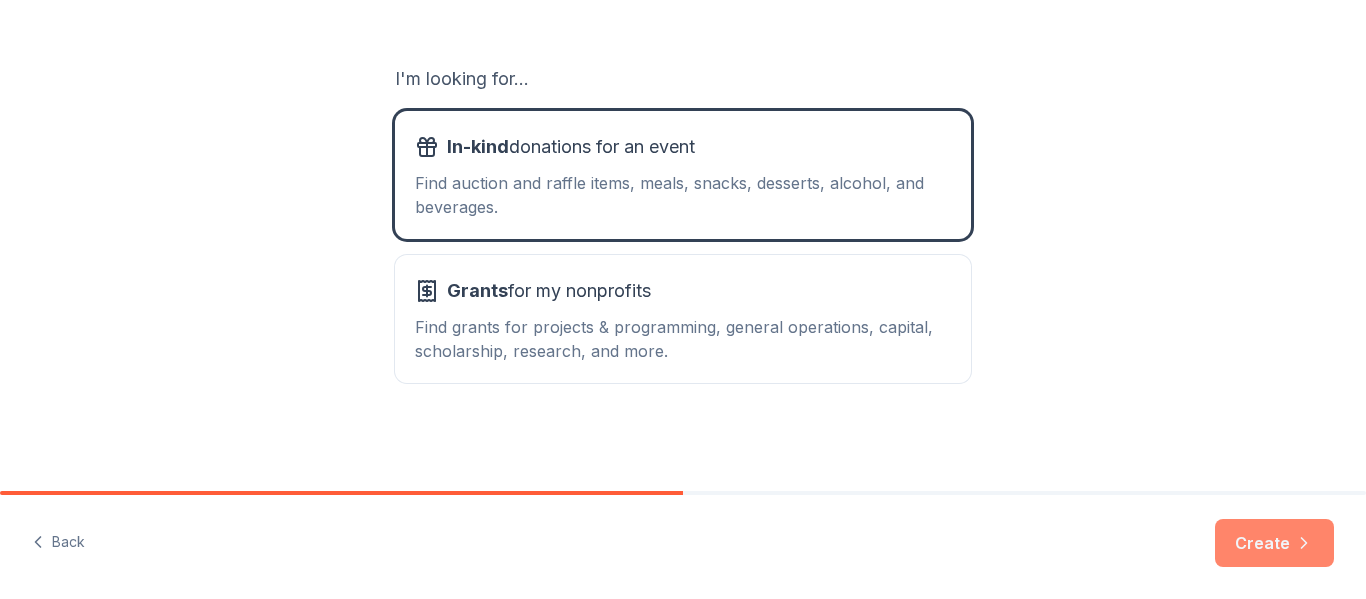 click on "Create" at bounding box center [1274, 543] 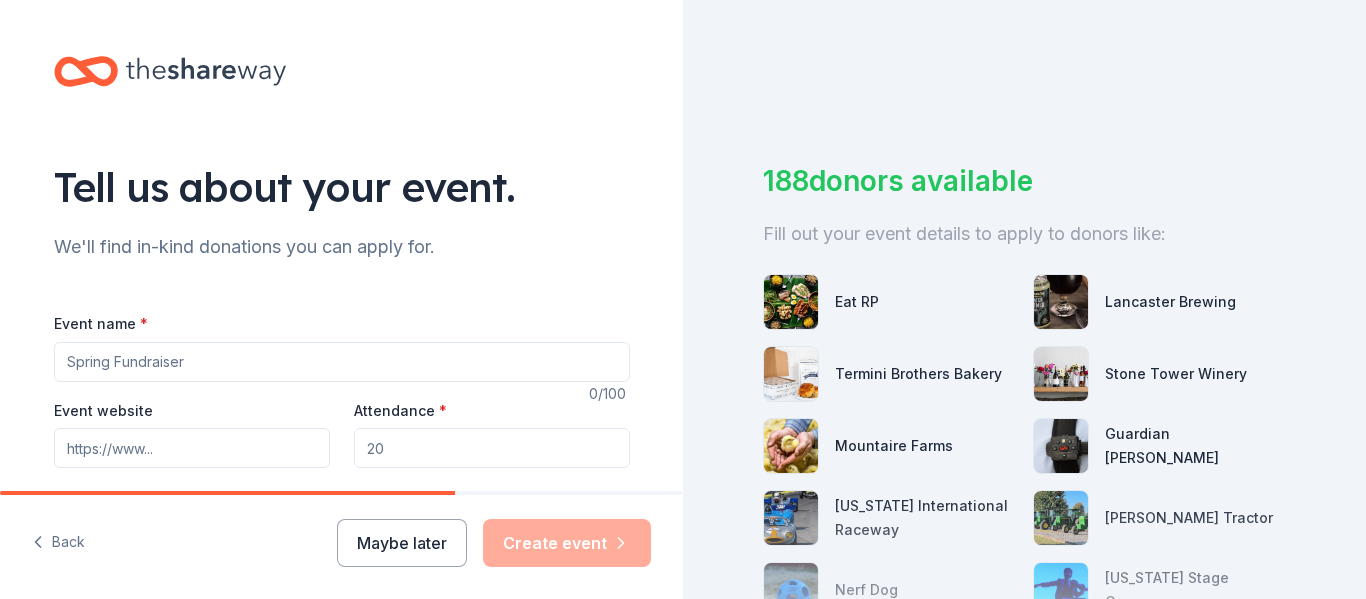 click on "Event name *" at bounding box center [342, 362] 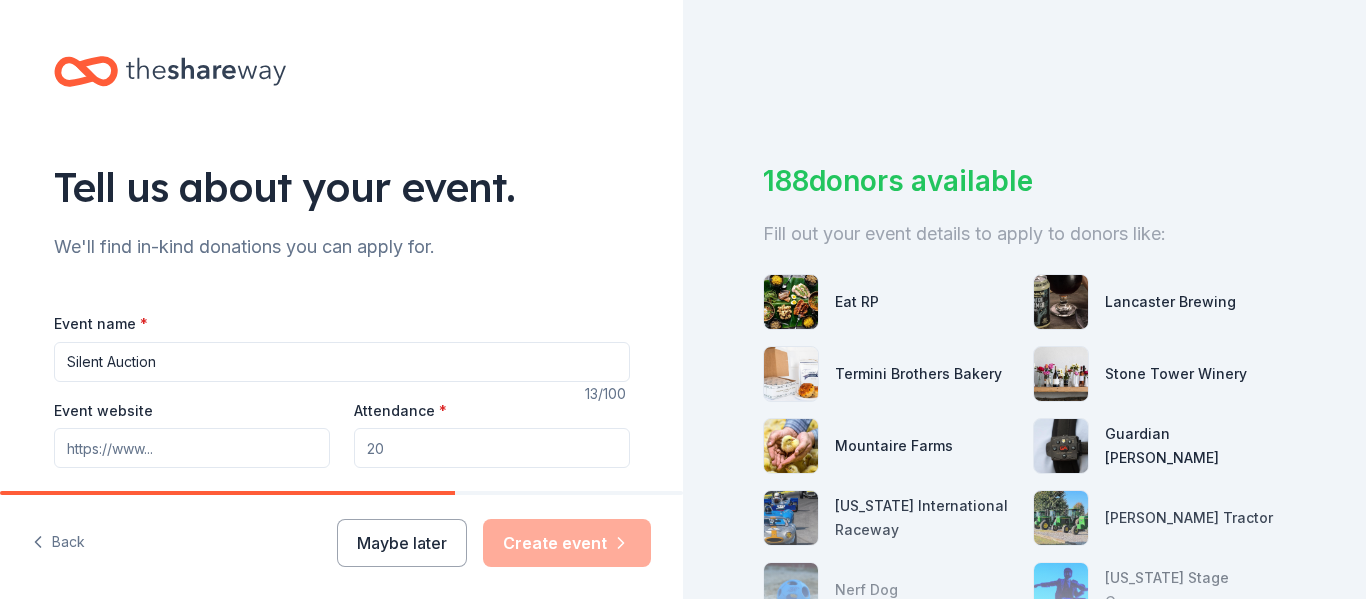 type on "Silent Auction" 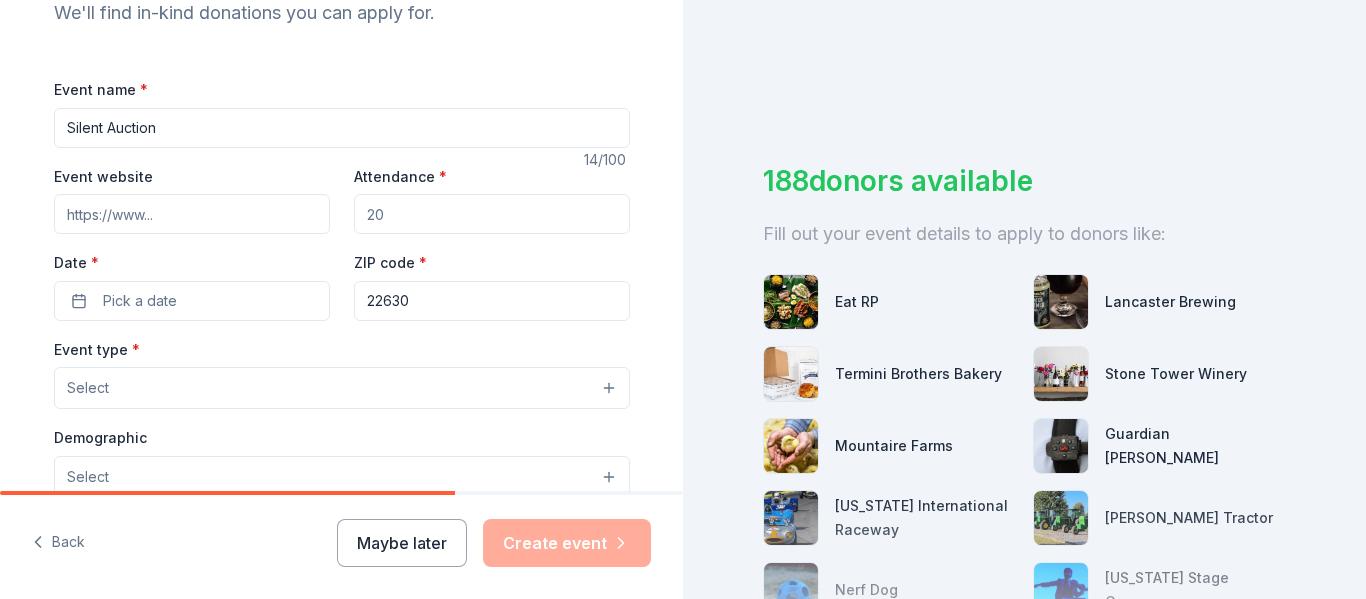 scroll, scrollTop: 235, scrollLeft: 0, axis: vertical 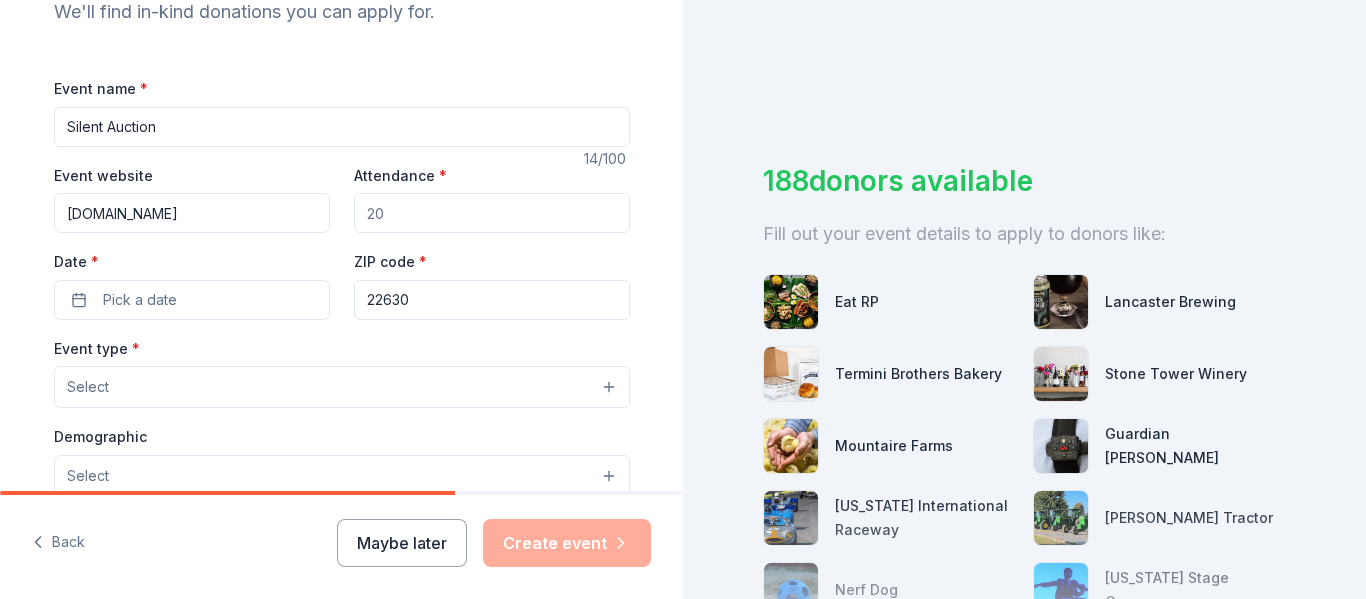 type on "dlcs1.com" 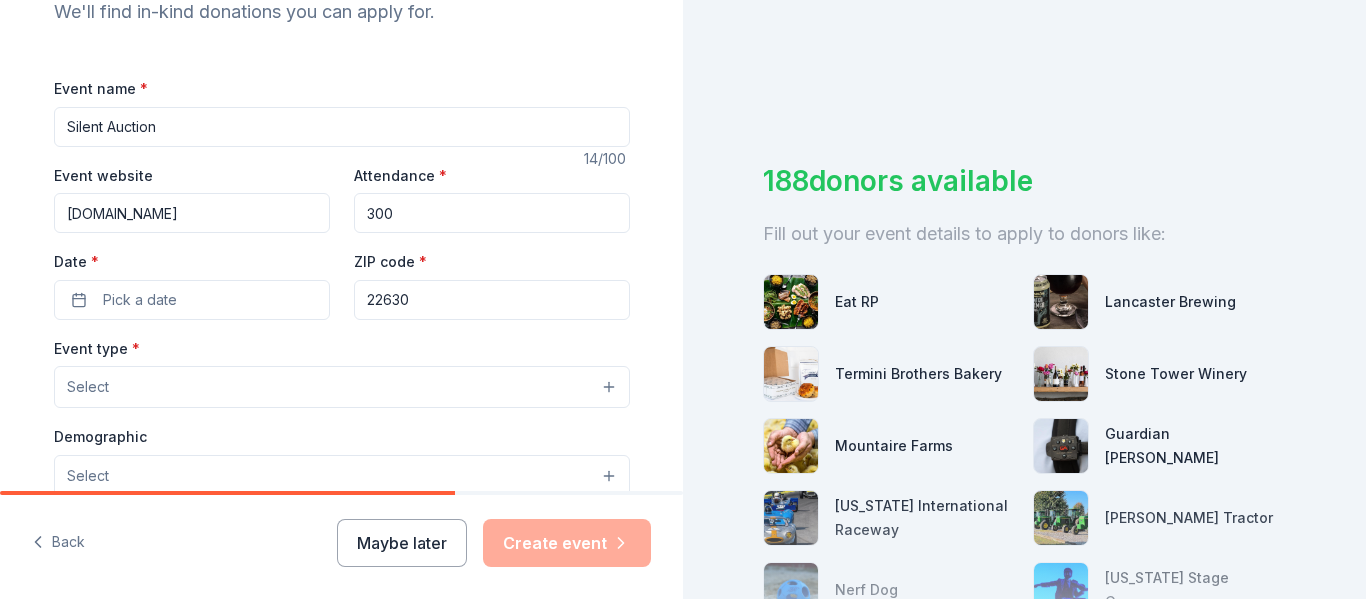 type on "300" 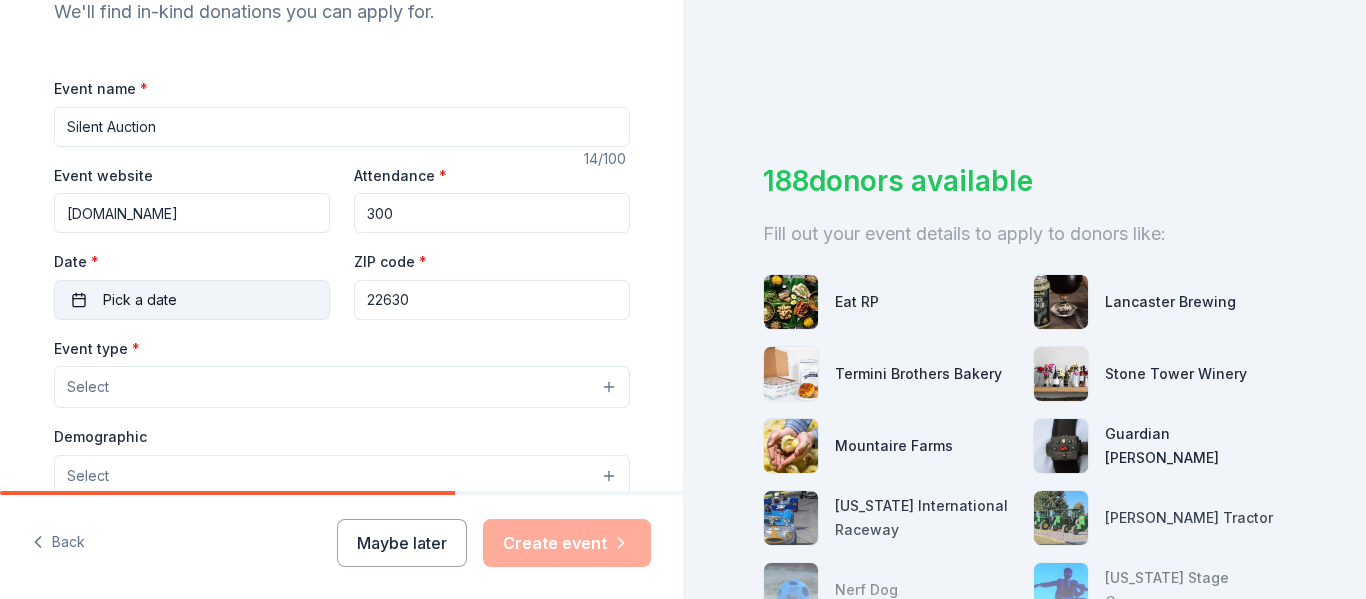 click on "Pick a date" at bounding box center [192, 300] 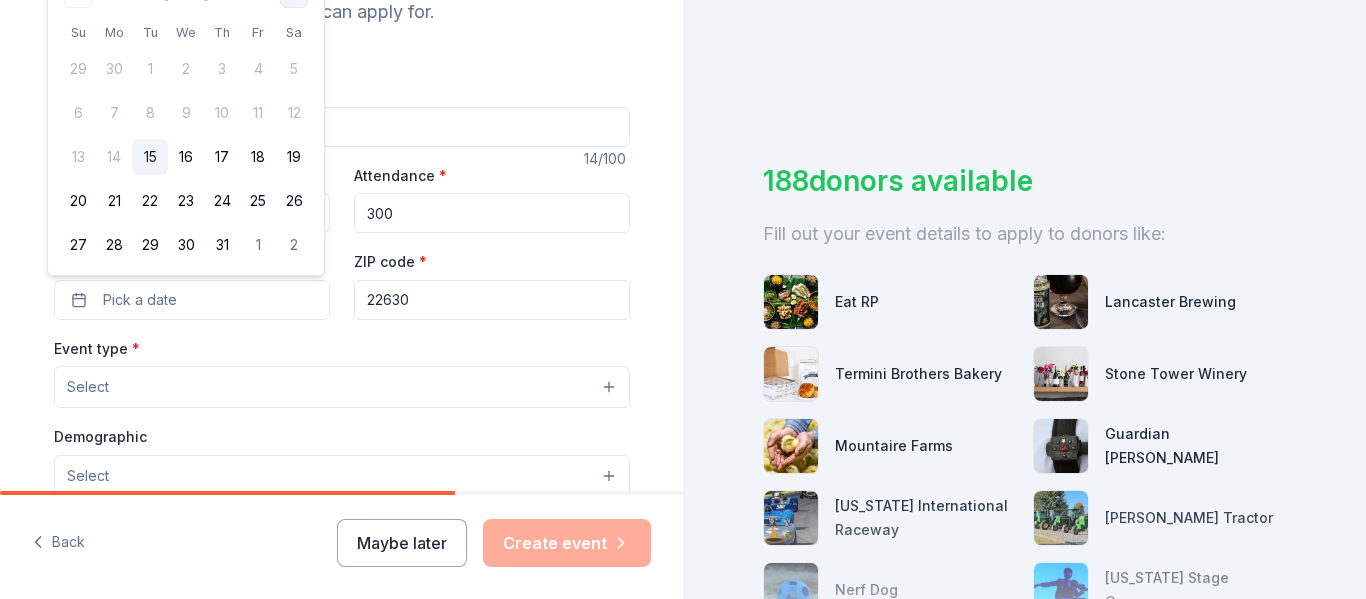 click at bounding box center [294, -6] 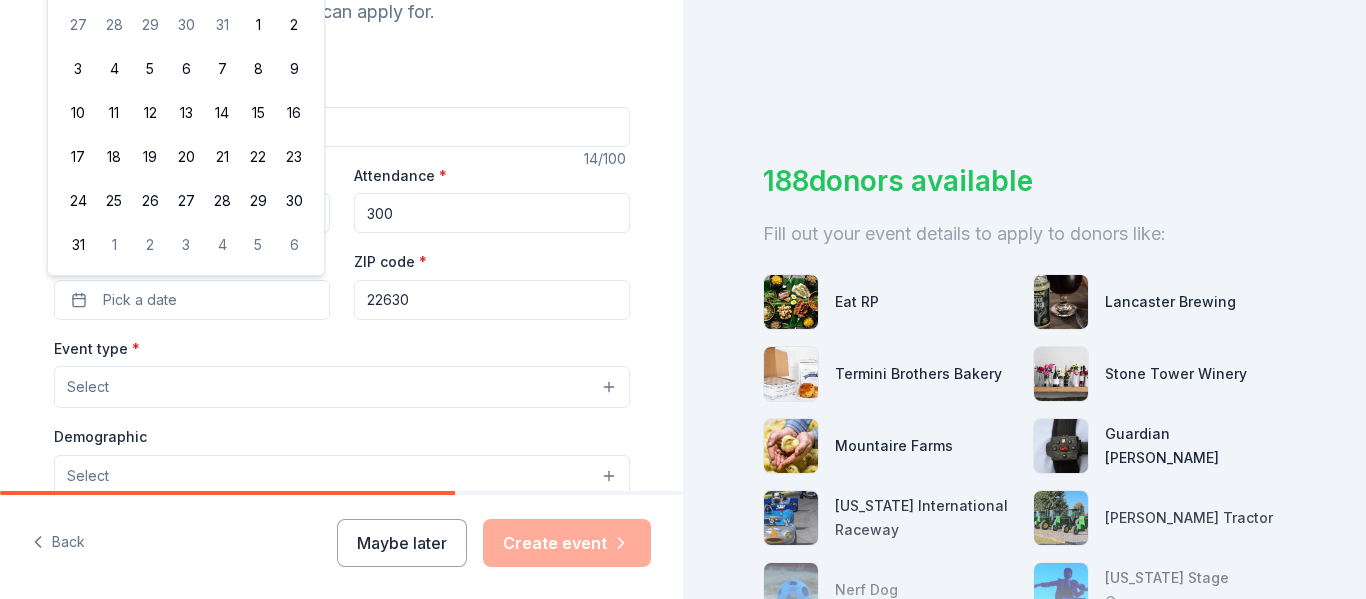 click on "2" at bounding box center [294, 25] 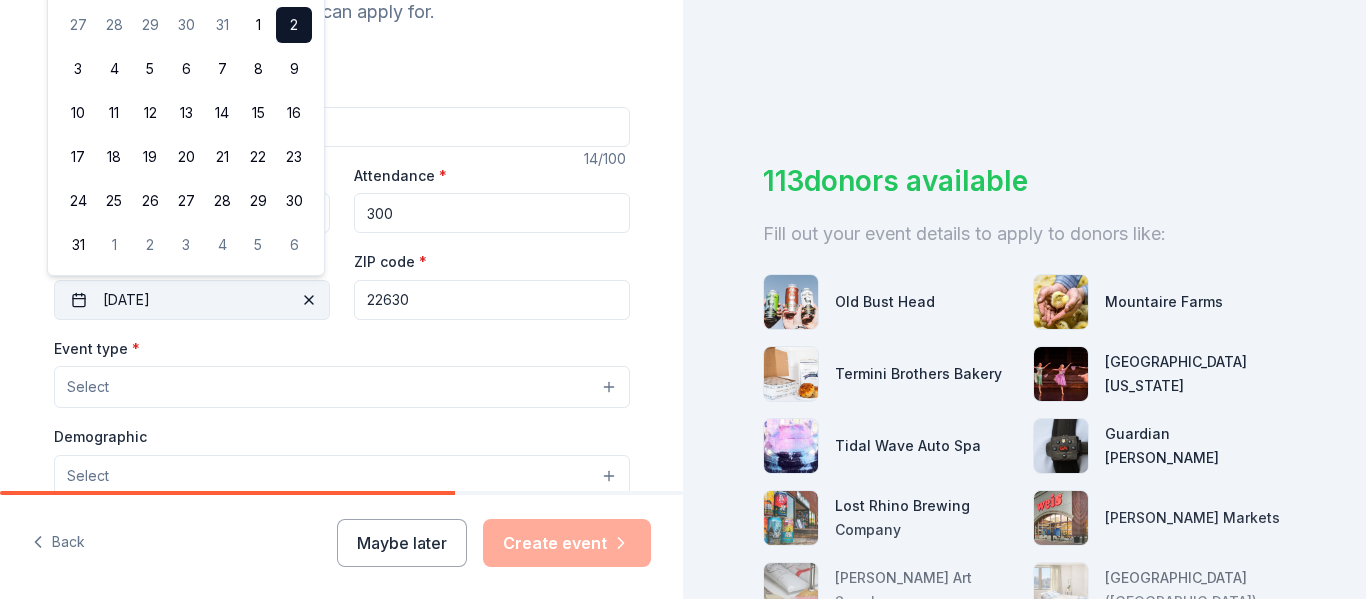 click on "08/02/2025" at bounding box center (192, 300) 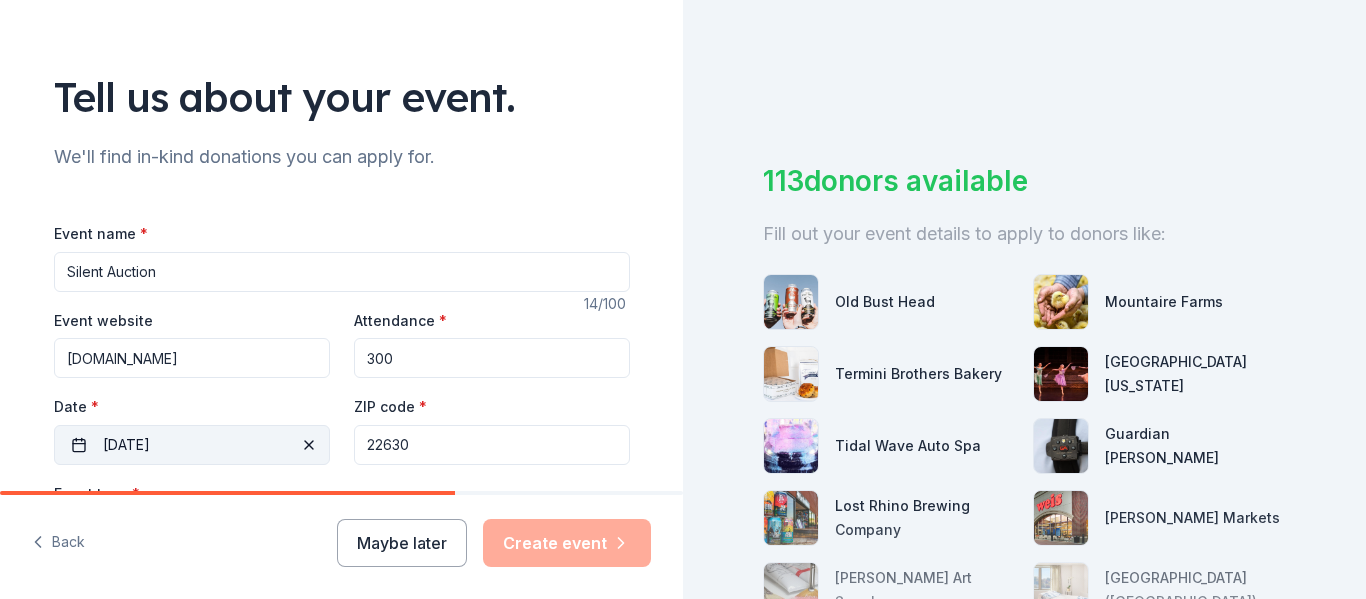 scroll, scrollTop: 86, scrollLeft: 0, axis: vertical 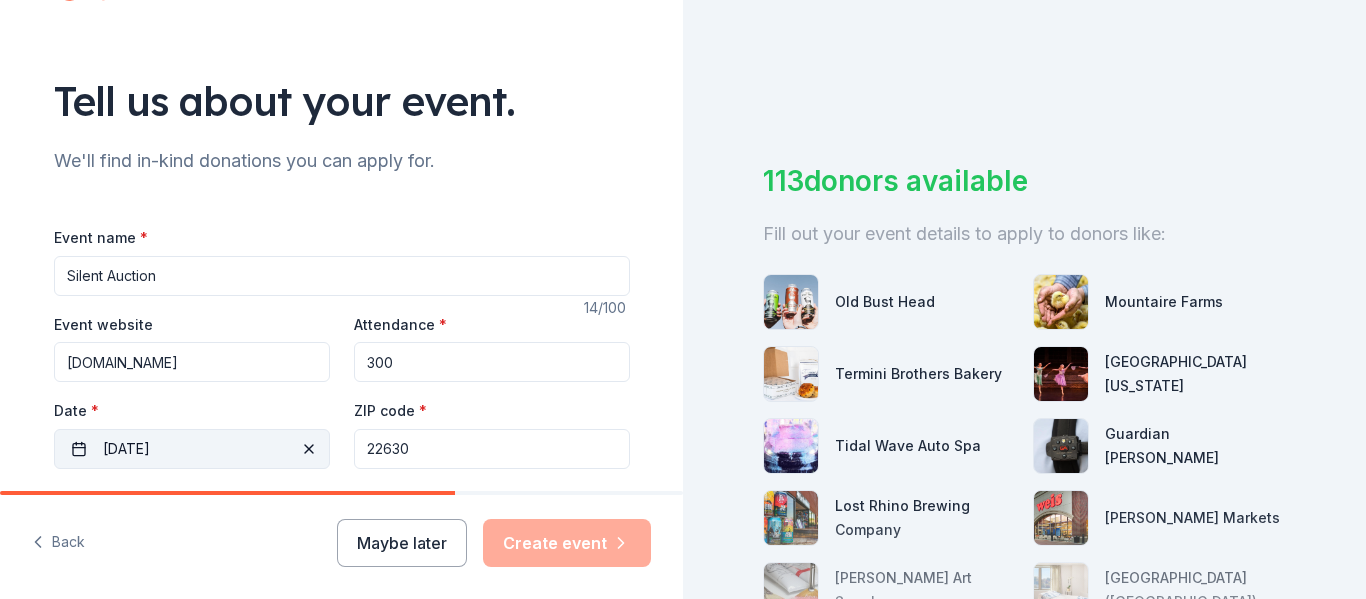 click on "08/02/2025" at bounding box center [192, 449] 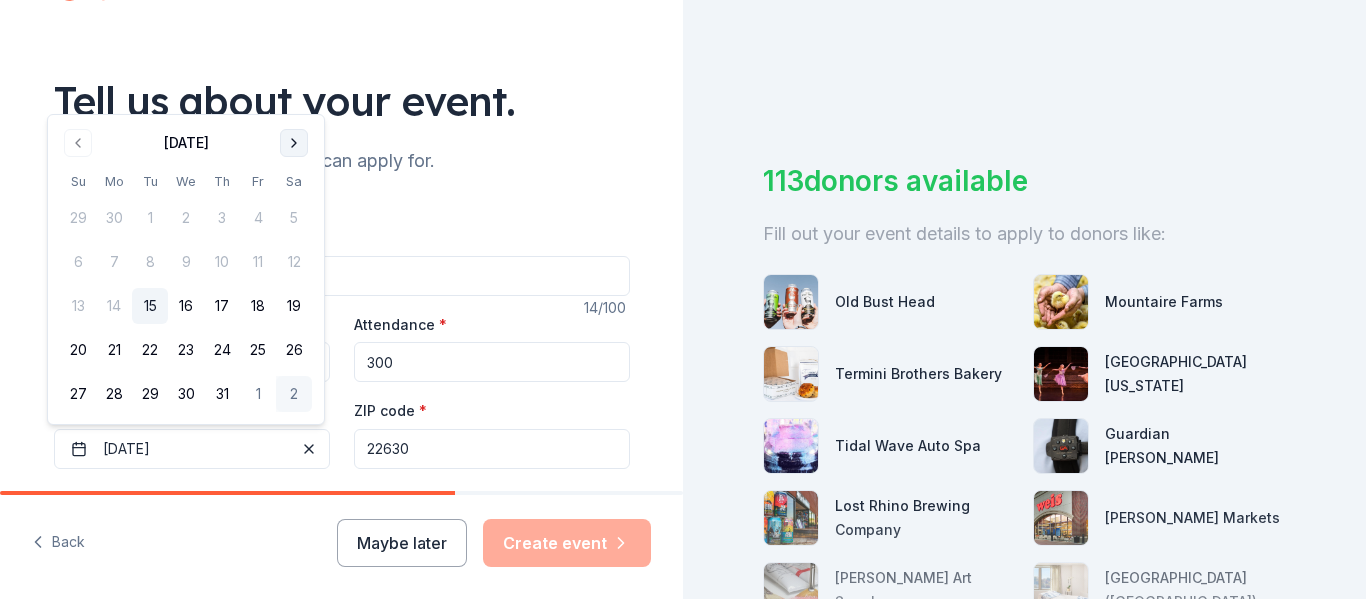 click at bounding box center [294, 143] 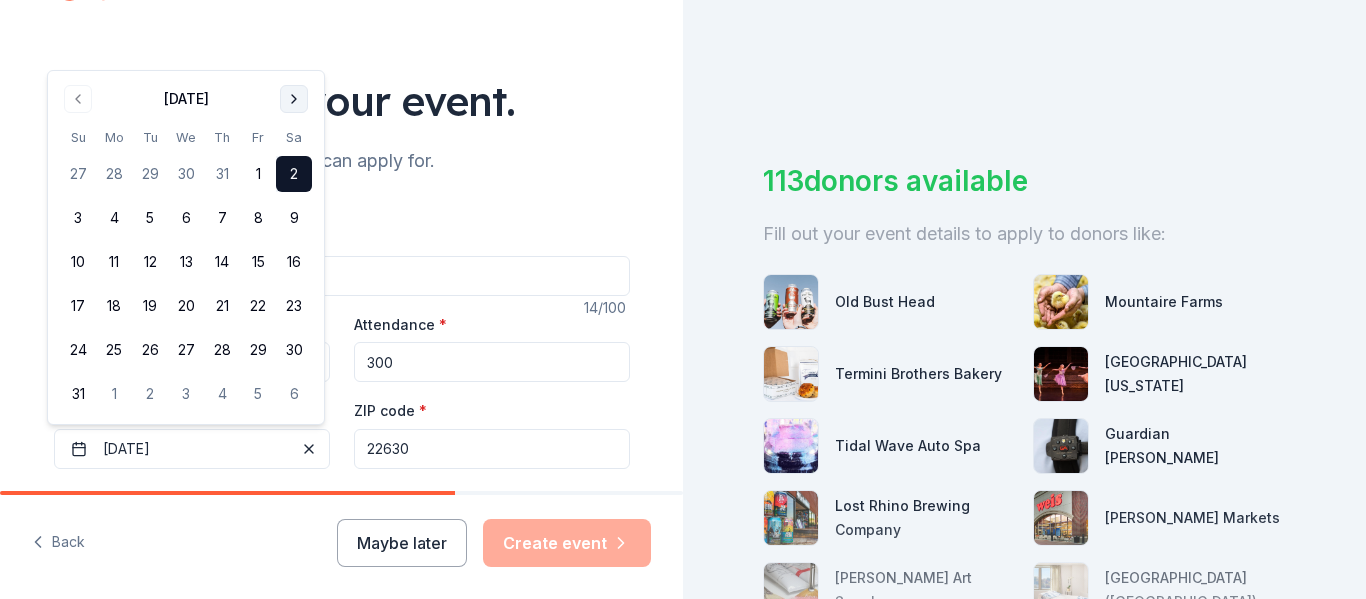 click on "Sa" at bounding box center [294, 137] 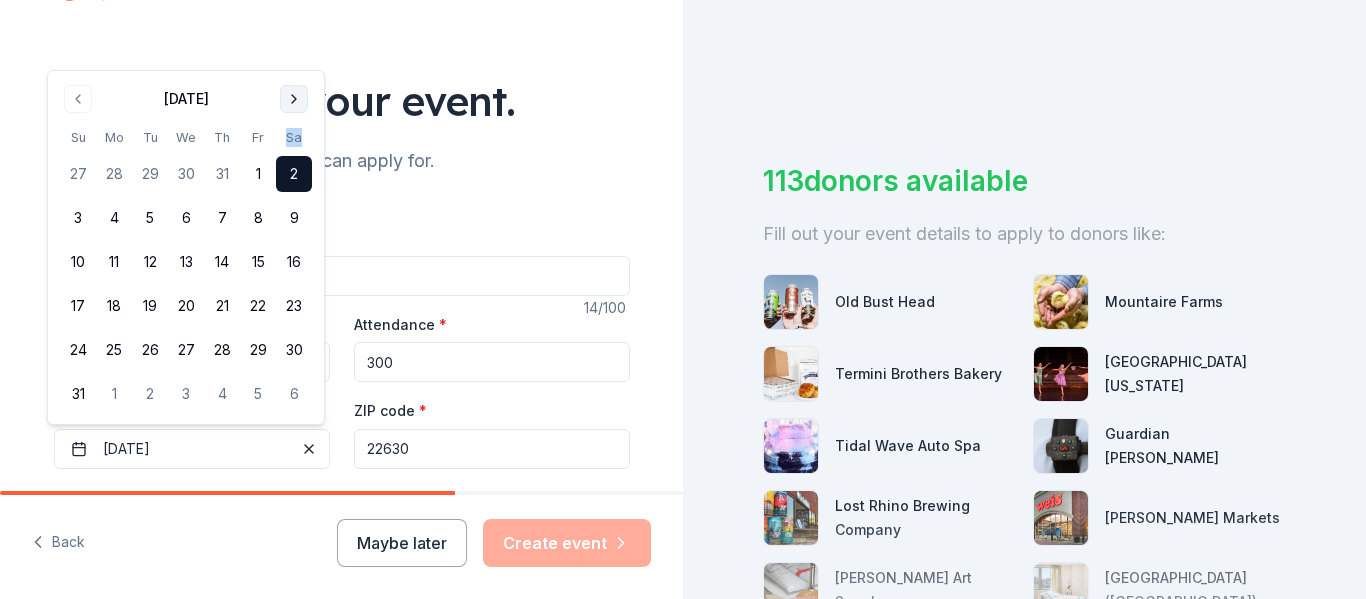 click at bounding box center [294, 99] 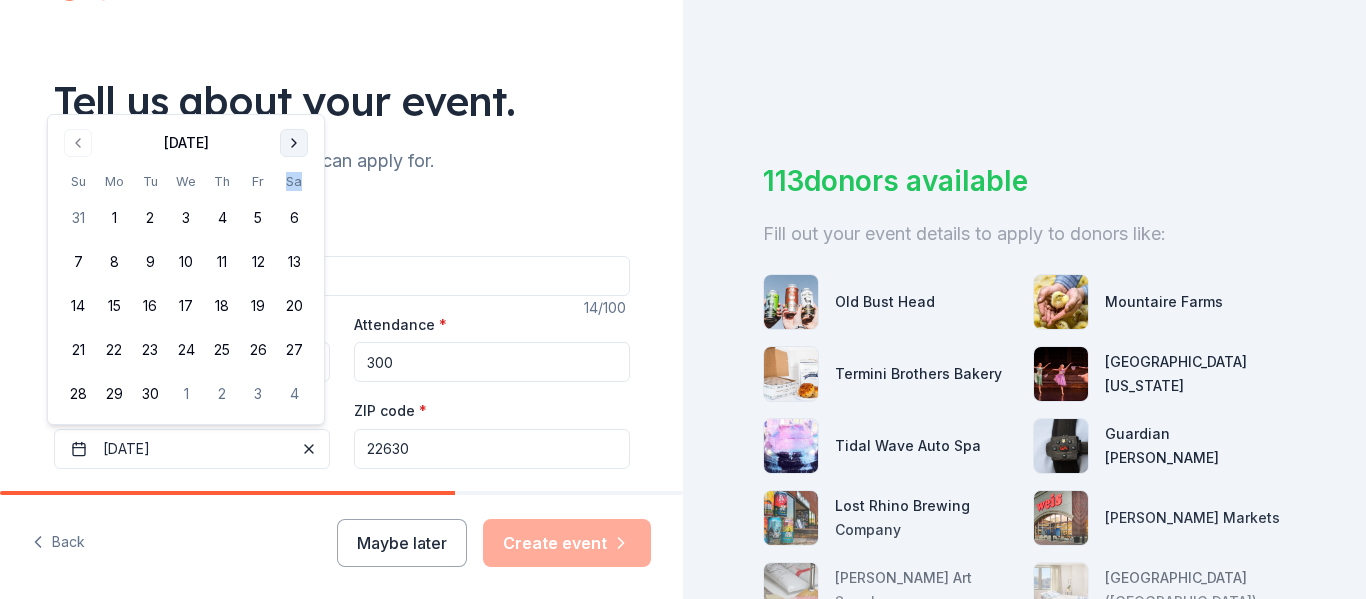 click at bounding box center [294, 143] 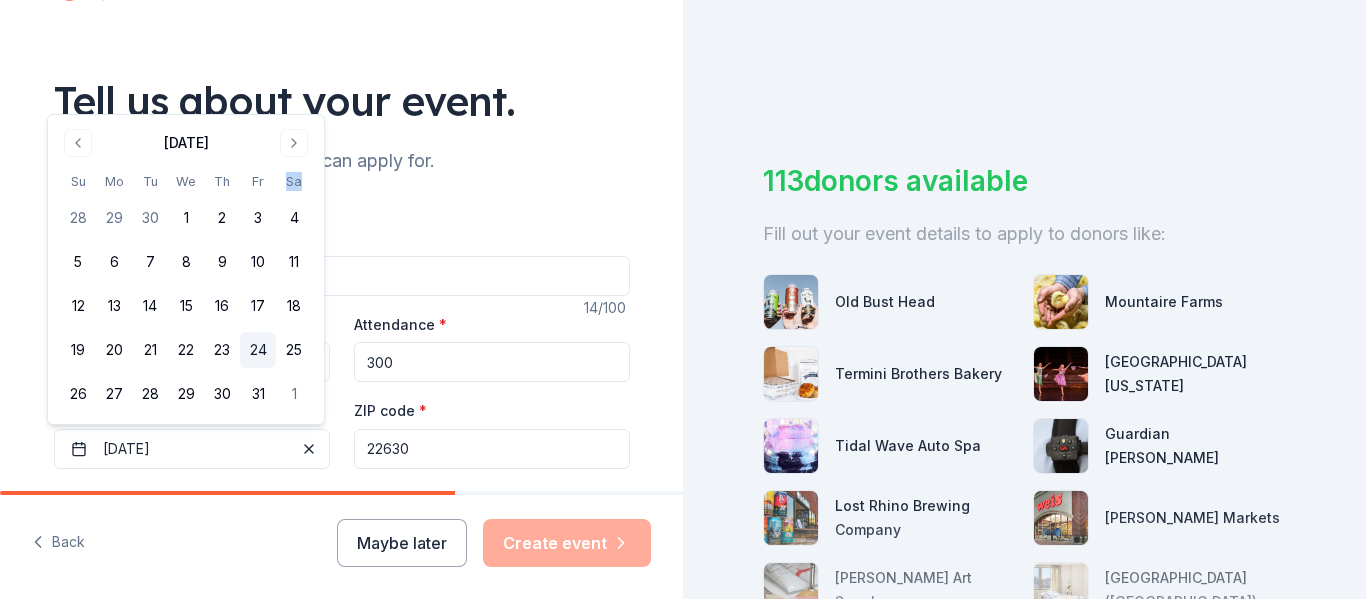 click on "24" at bounding box center [258, 350] 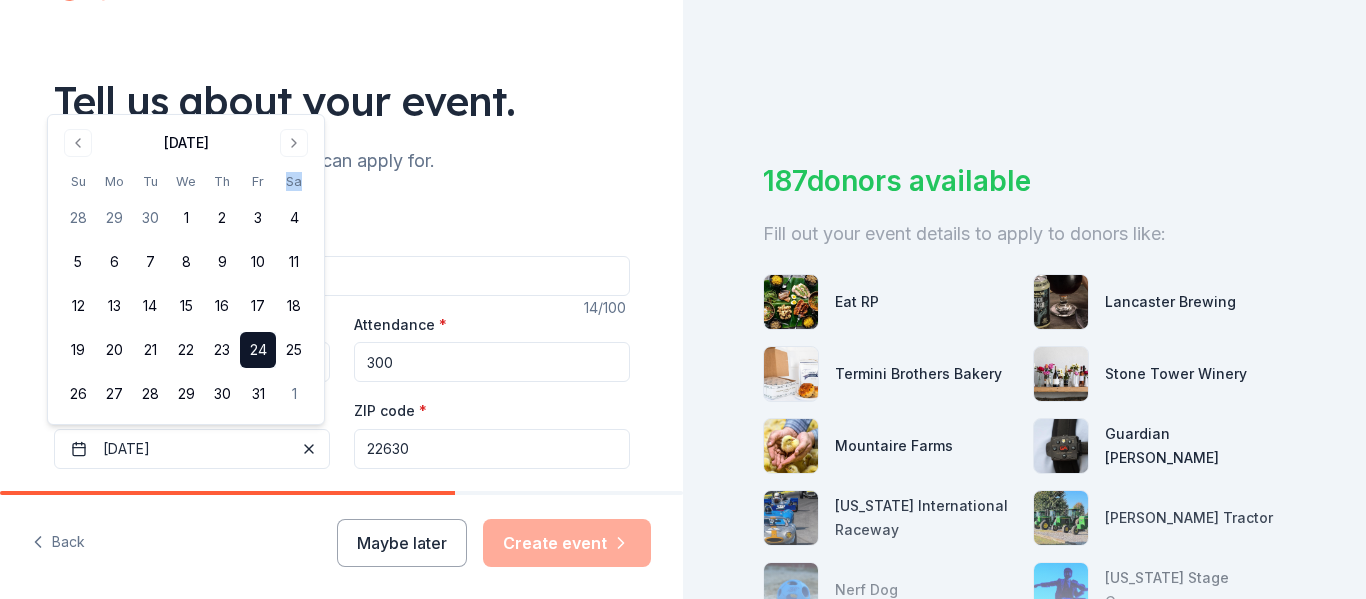 click on "Event website dlcs1.com Attendance * 300 Date * 10/24/2025 ZIP code * 22630" at bounding box center [342, 390] 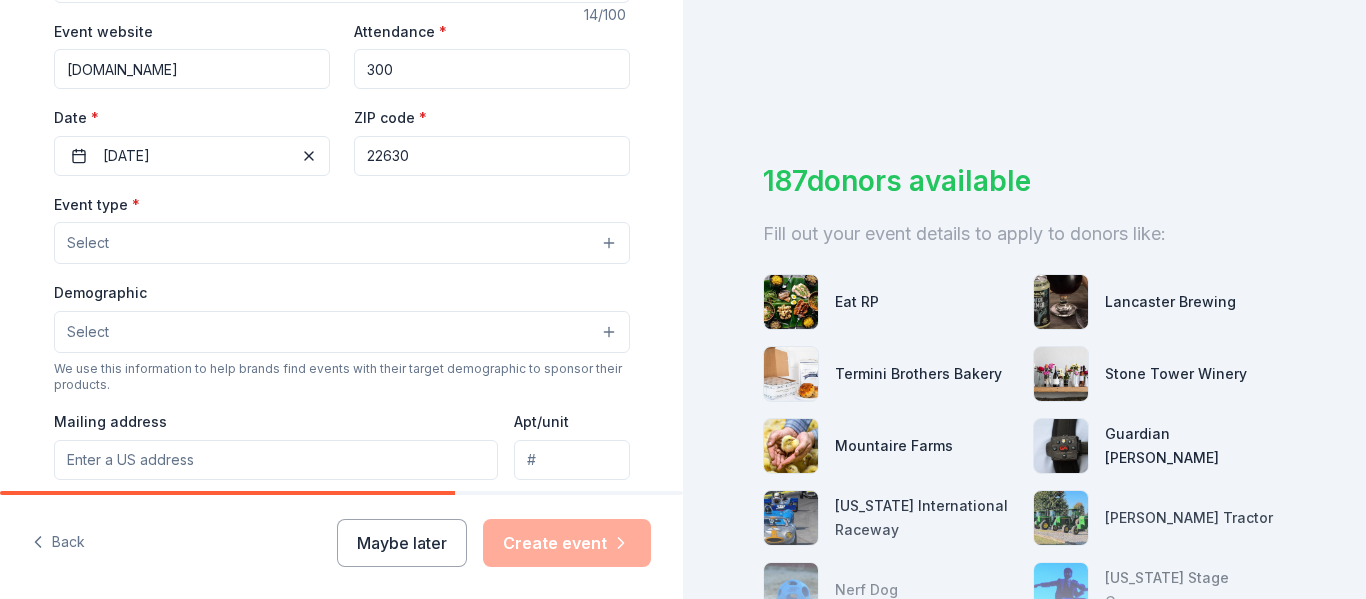 scroll, scrollTop: 381, scrollLeft: 0, axis: vertical 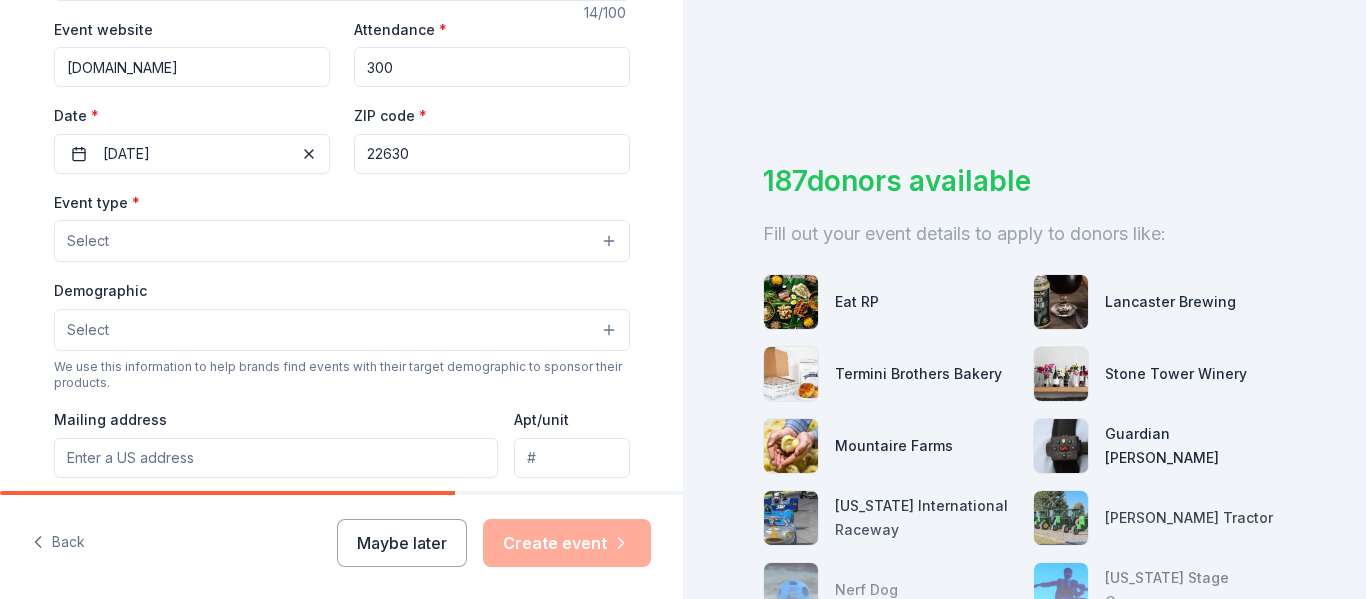 click on "Select" at bounding box center [342, 241] 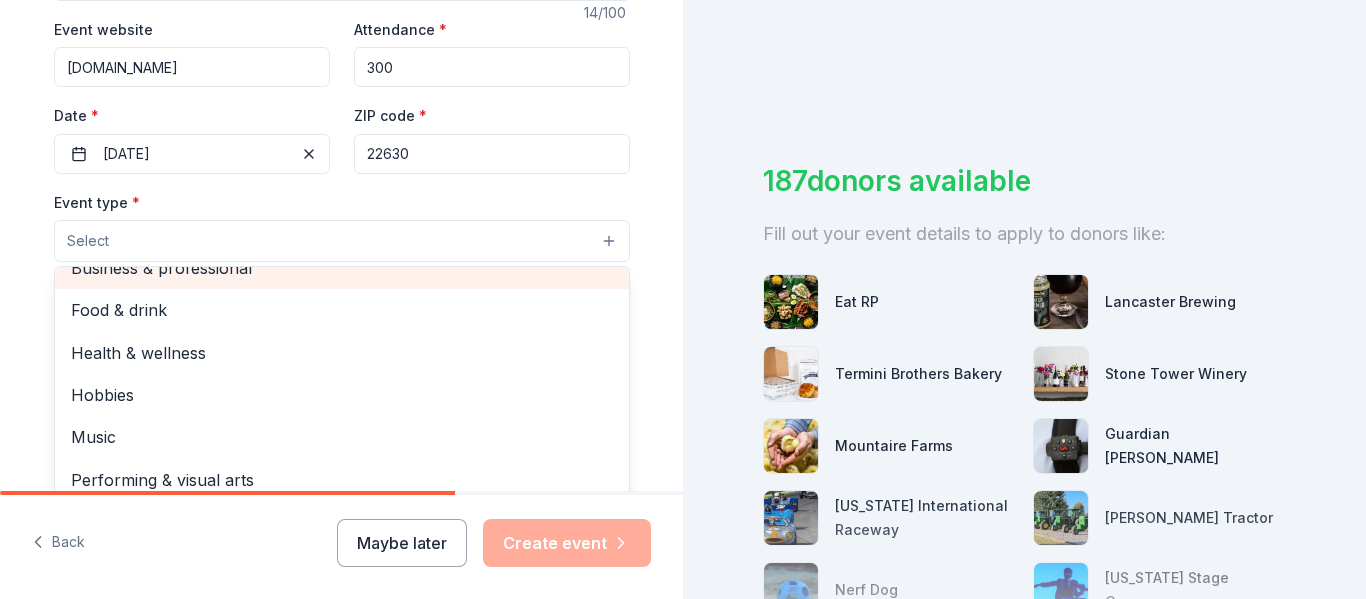 scroll, scrollTop: 0, scrollLeft: 0, axis: both 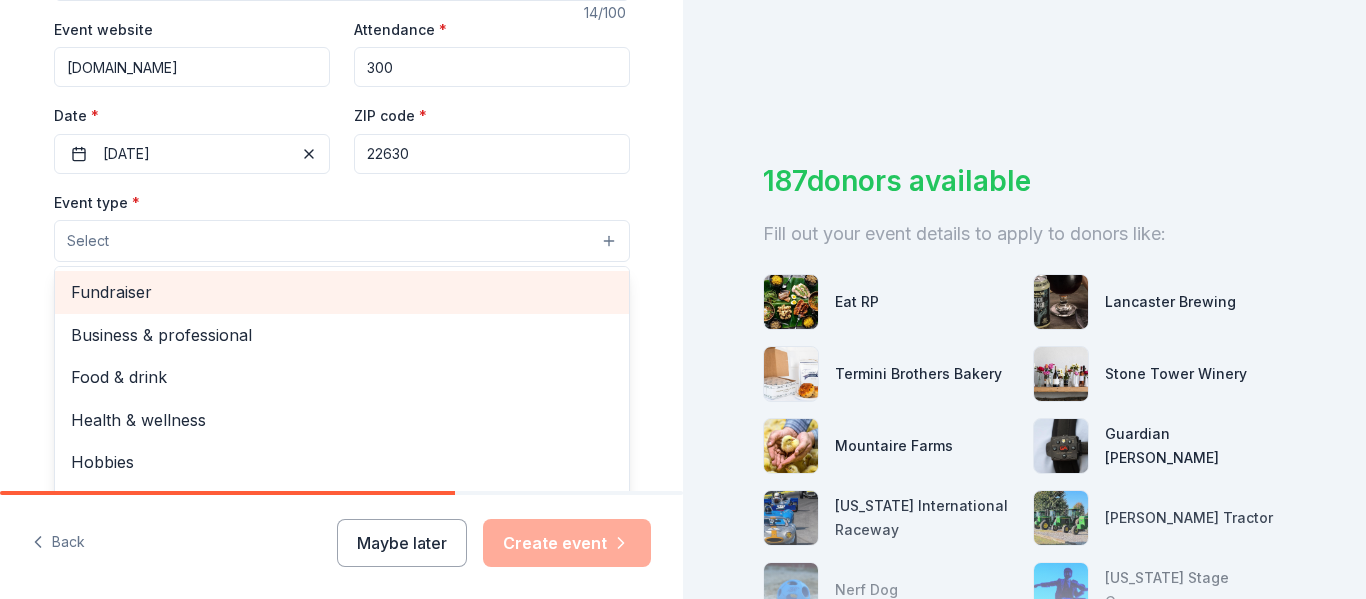 click on "Fundraiser" at bounding box center [342, 292] 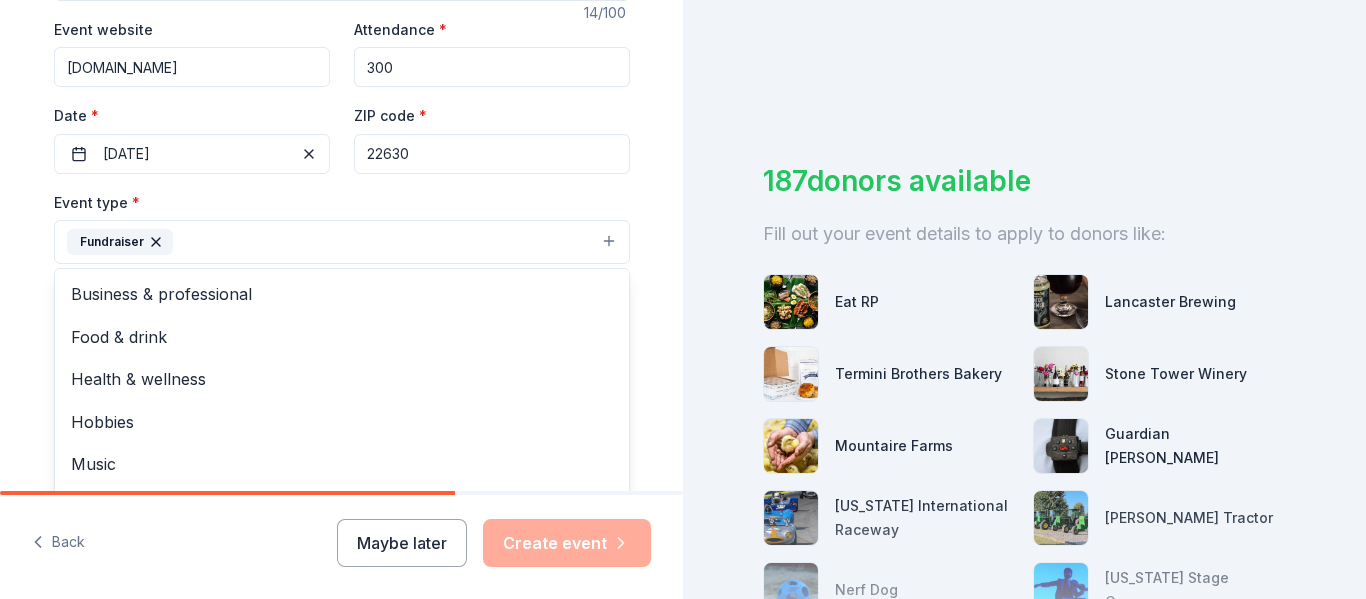 click on "Tell us about your event. We'll find in-kind donations you can apply for. Event name * Silent Auction 14 /100 Event website dlcs1.com Attendance * 300 Date * 10/24/2025 ZIP code * 22630 Event type * Fundraiser Business & professional Food & drink Health & wellness Hobbies Music Performing & visual arts Demographic Select We use this information to help brands find events with their target demographic to sponsor their products. Mailing address Apt/unit Description What are you looking for? * Auction & raffle Meals Snacks Desserts Alcohol Beverages Send me reminders Email me reminders of donor application deadlines Recurring event" at bounding box center (342, 285) 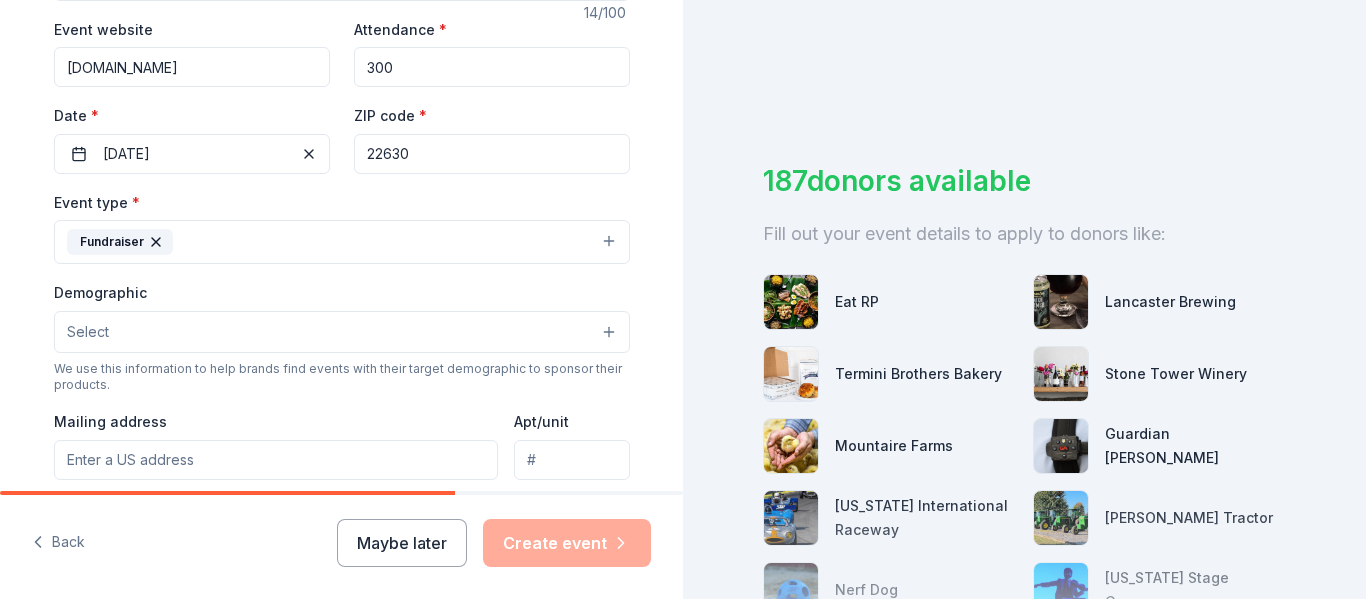click on "Select" at bounding box center (342, 332) 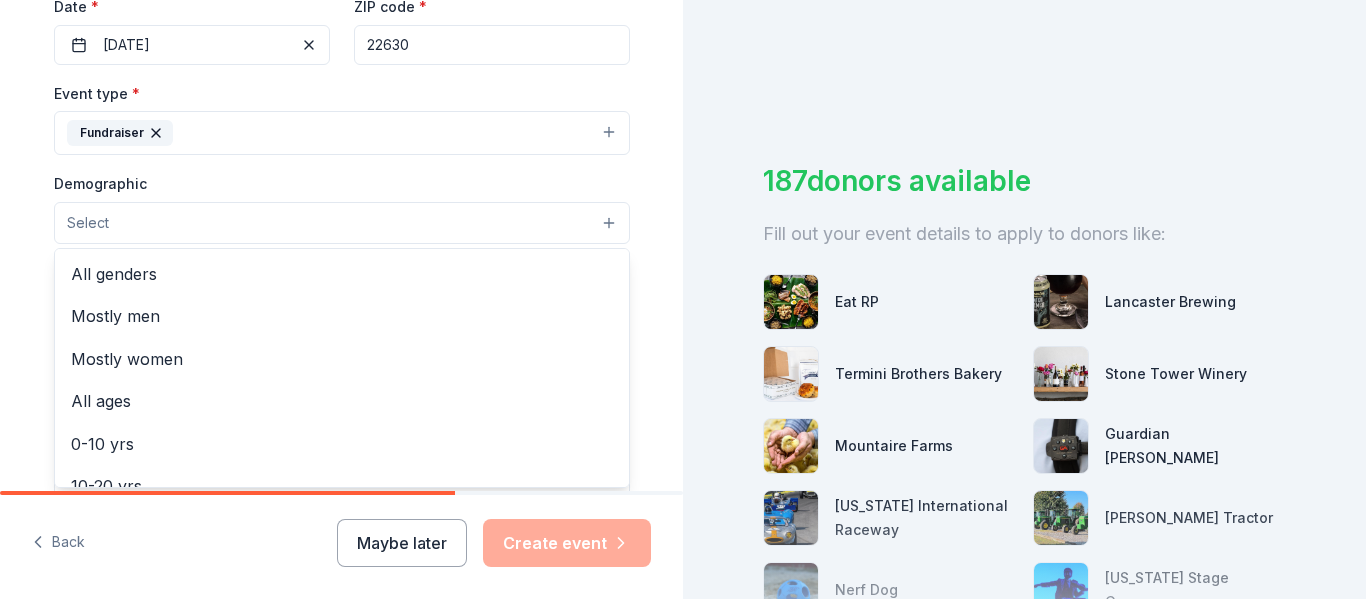 scroll, scrollTop: 498, scrollLeft: 0, axis: vertical 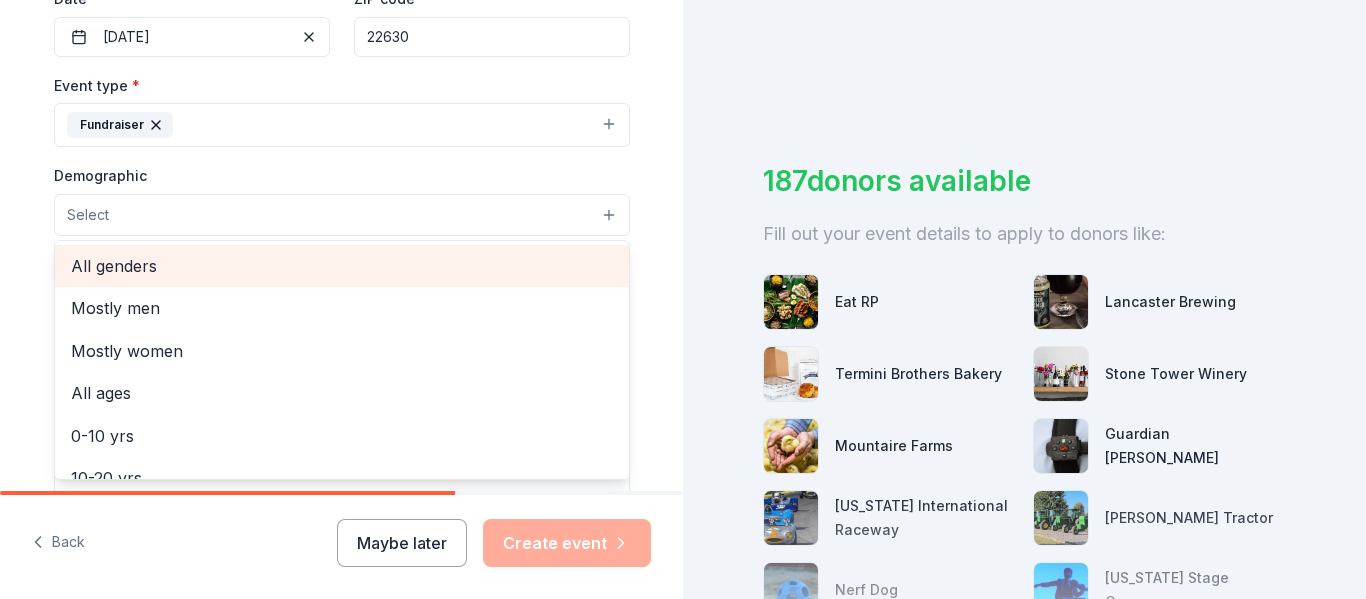 click on "All genders" at bounding box center (342, 266) 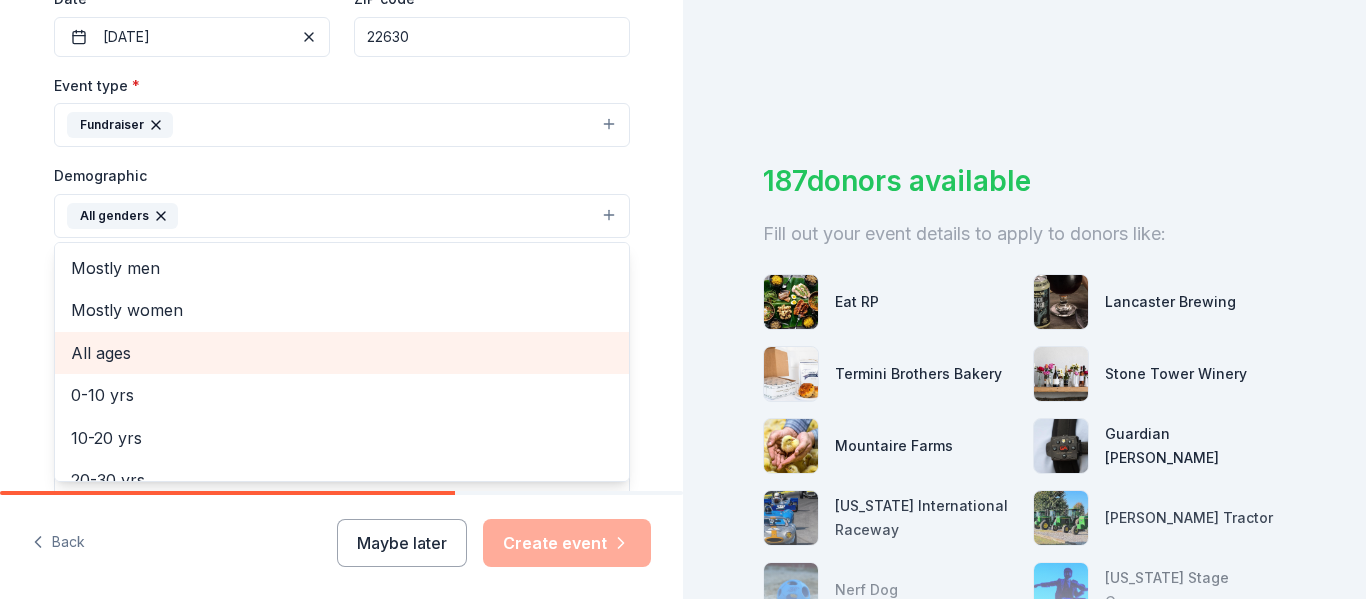 click on "All ages" at bounding box center [342, 353] 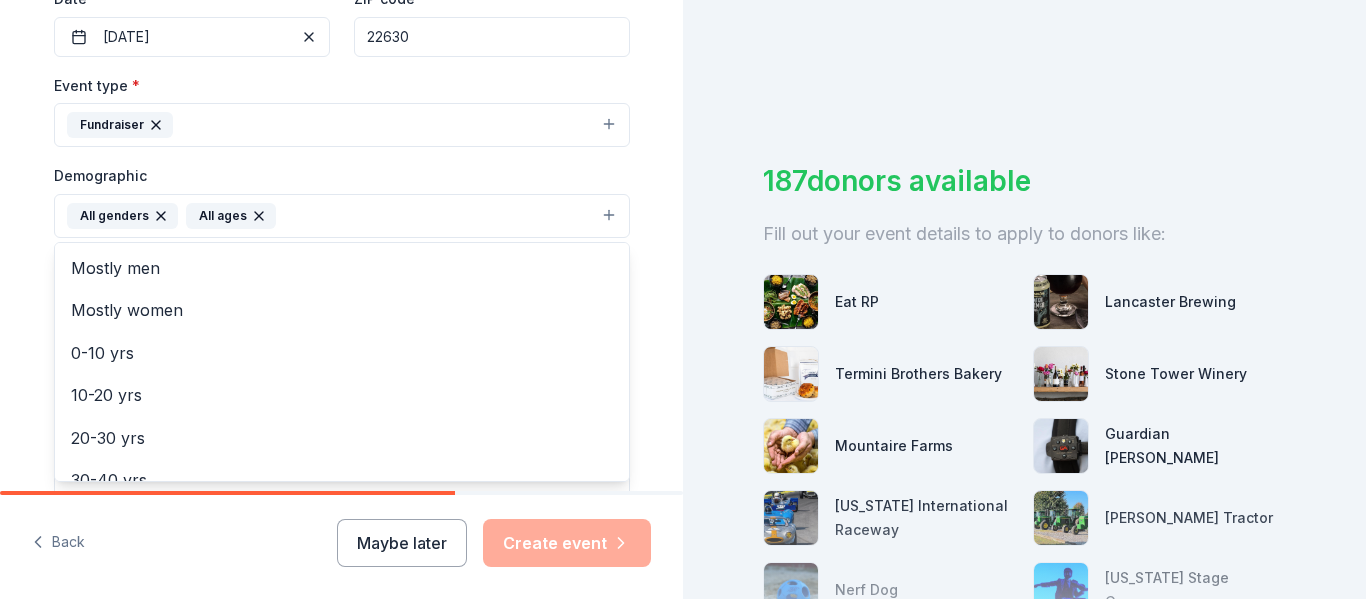 click on "Tell us about your event. We'll find in-kind donations you can apply for. Event name * Silent Auction 14 /100 Event website dlcs1.com Attendance * 300 Date * 10/24/2025 ZIP code * 22630 Event type * Fundraiser Demographic All genders All ages Mostly men Mostly women 0-10 yrs 10-20 yrs 20-30 yrs 30-40 yrs 40-50 yrs 50-60 yrs 60-70 yrs 70-80 yrs 80+ yrs We use this information to help brands find events with their target demographic to sponsor their products. Mailing address Apt/unit Description What are you looking for? * Auction & raffle Meals Snacks Desserts Alcohol Beverages Send me reminders Email me reminders of donor application deadlines Recurring event" at bounding box center (342, 169) 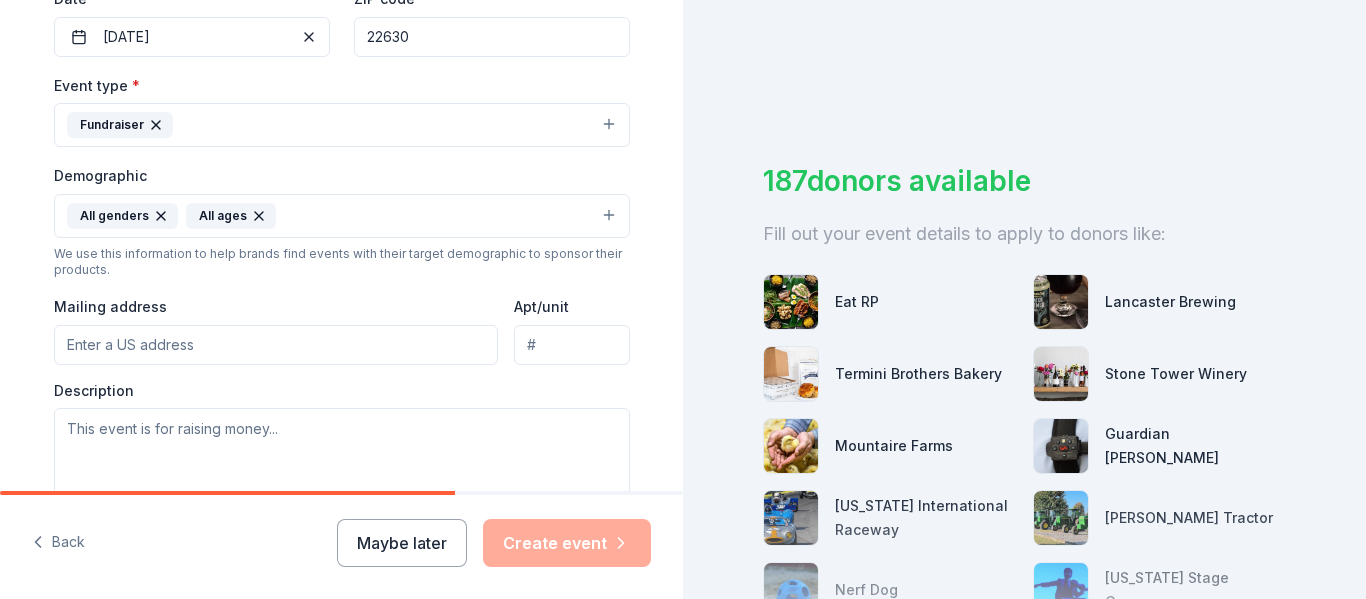 click on "Mailing address" at bounding box center [276, 345] 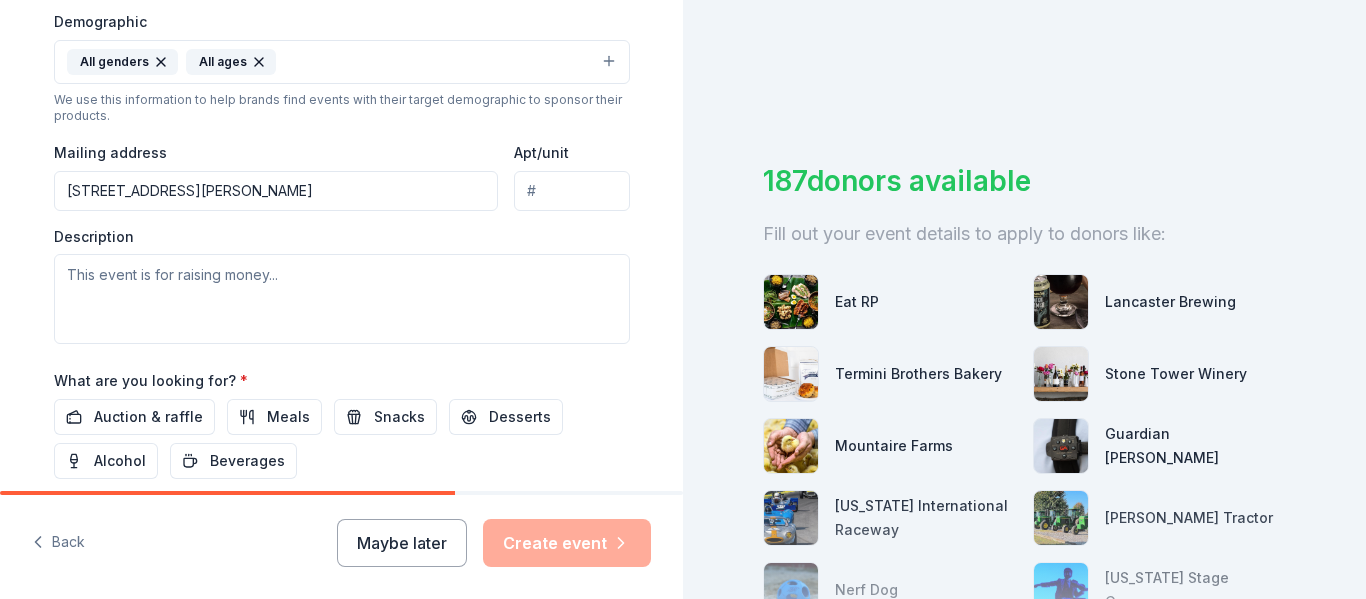 scroll, scrollTop: 682, scrollLeft: 0, axis: vertical 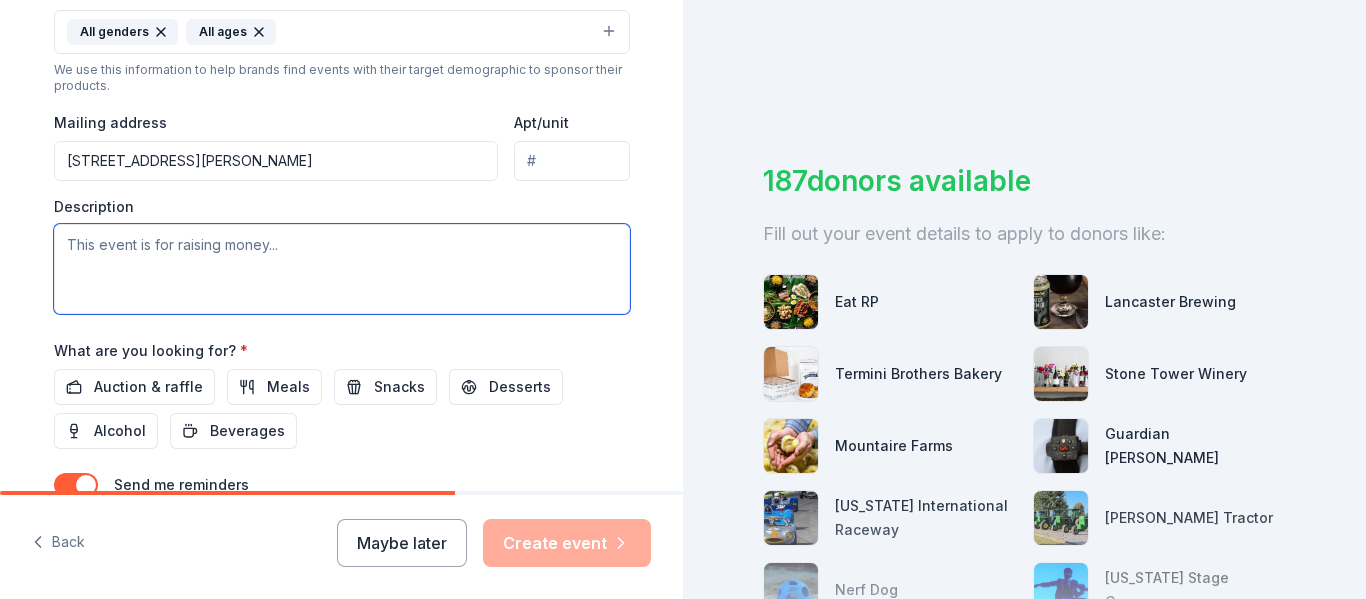 click at bounding box center [342, 269] 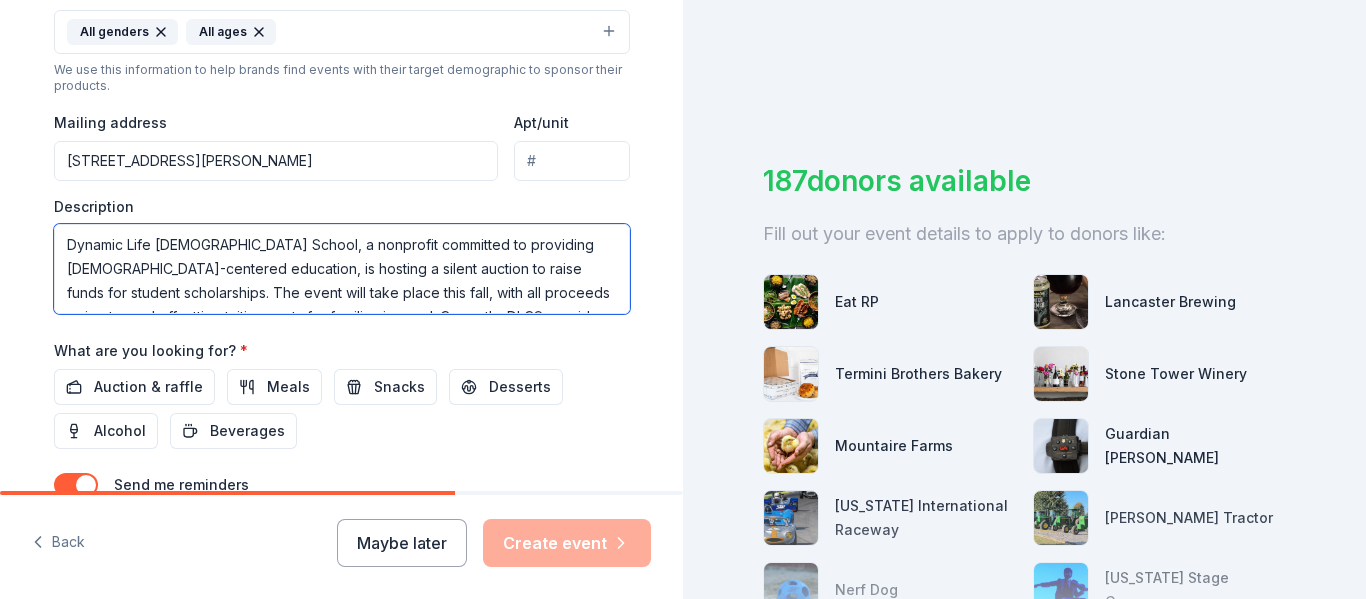 scroll, scrollTop: 61, scrollLeft: 0, axis: vertical 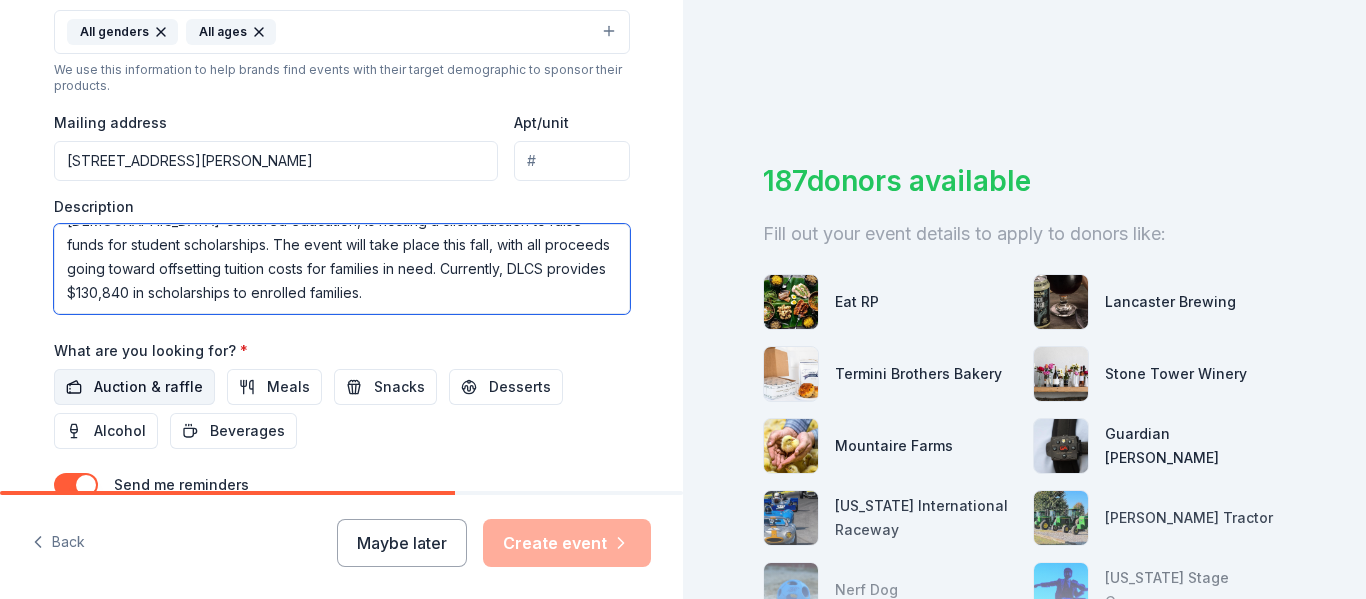 type on "Dynamic Life Christian School, a nonprofit committed to providing Christ-centered education, is hosting a silent auction to raise funds for student scholarships. The event will take place this fall, with all proceeds going toward offsetting tuition costs for families in need. Currently, DLCS provides $130,840 in scholarships to enrolled families." 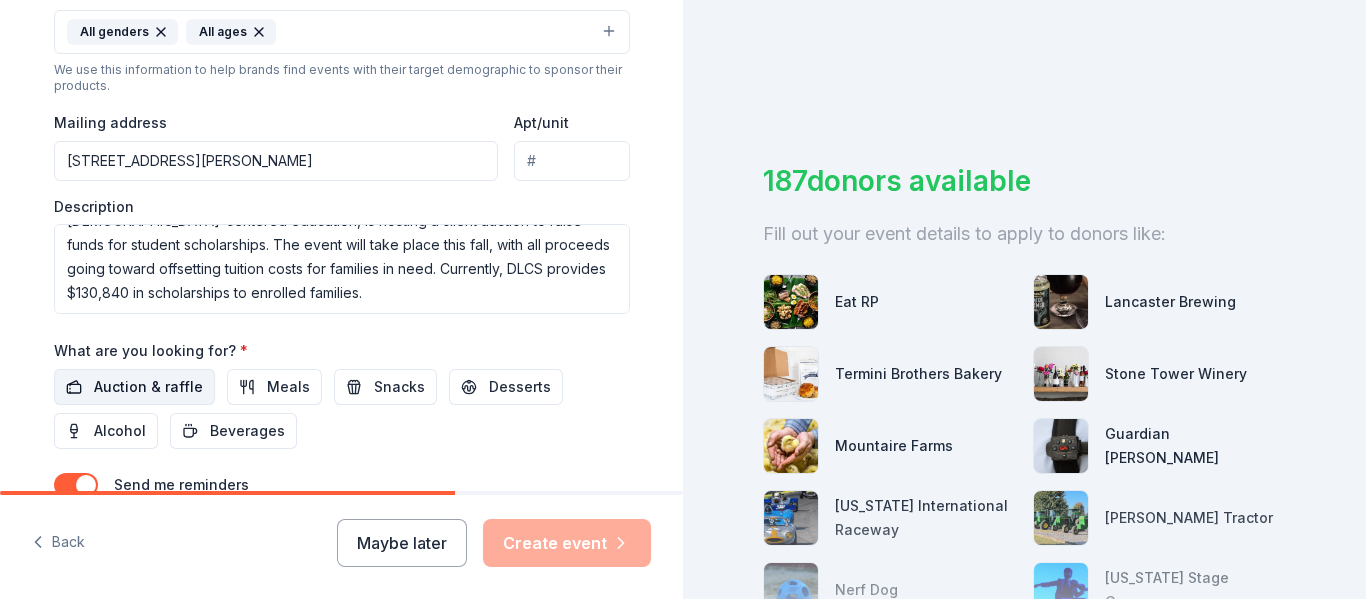 click on "Auction & raffle" at bounding box center [148, 387] 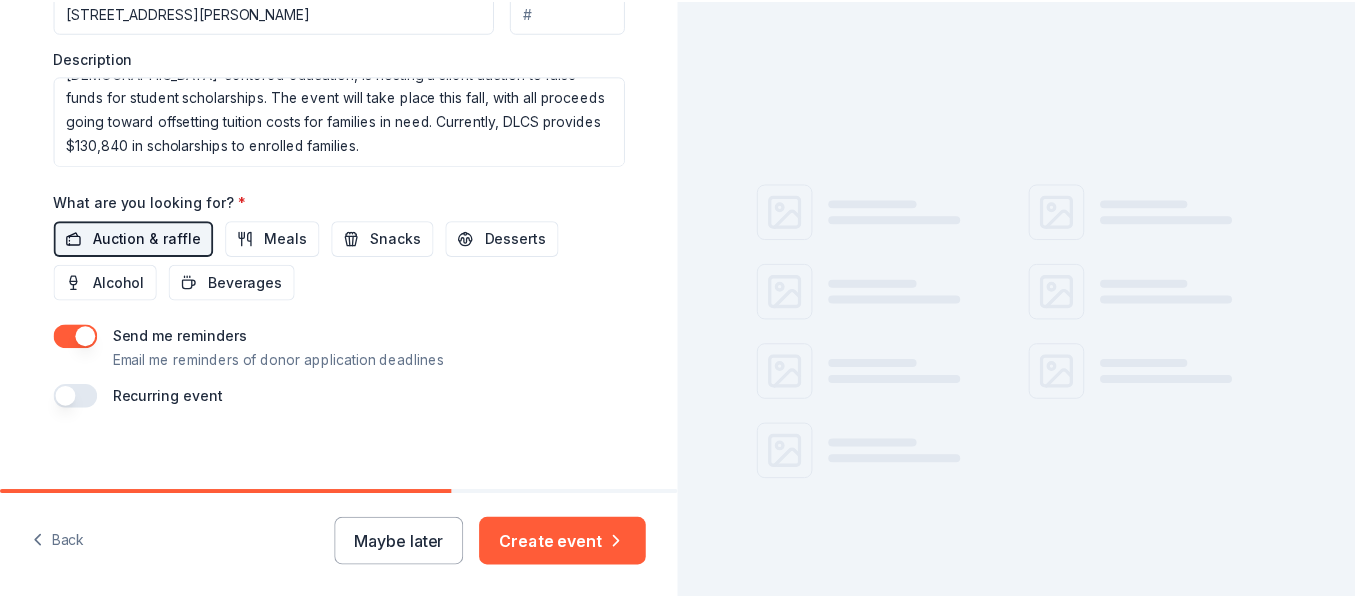 scroll, scrollTop: 844, scrollLeft: 0, axis: vertical 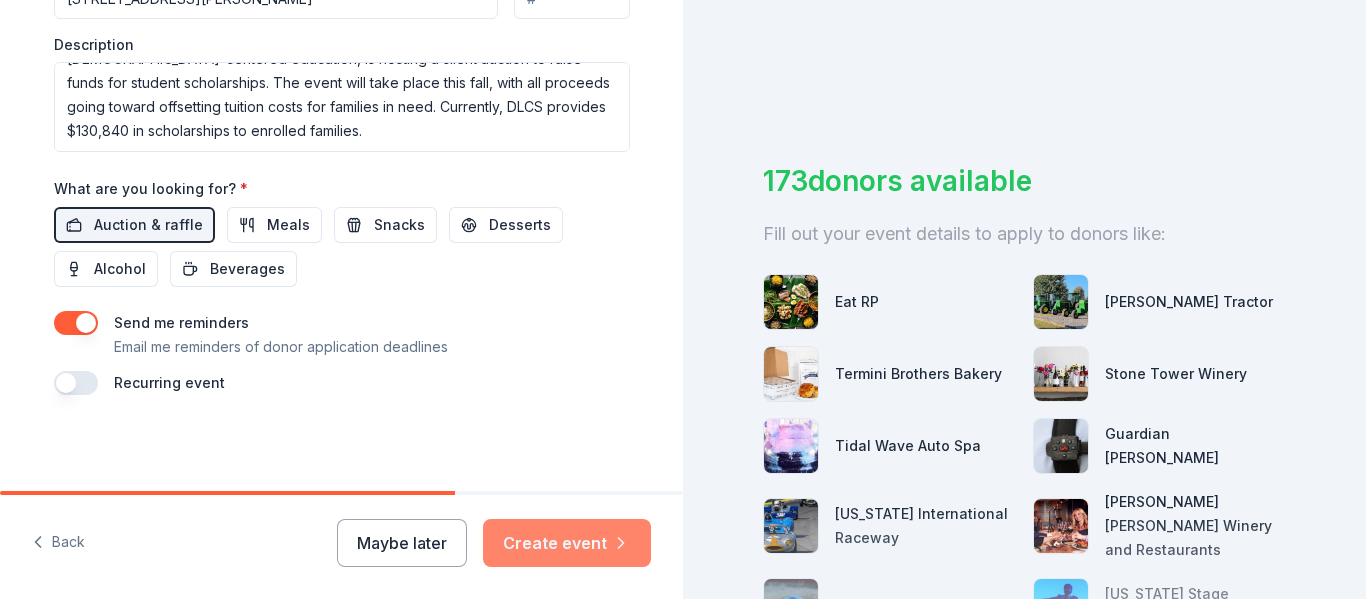 click on "Create event" at bounding box center (567, 543) 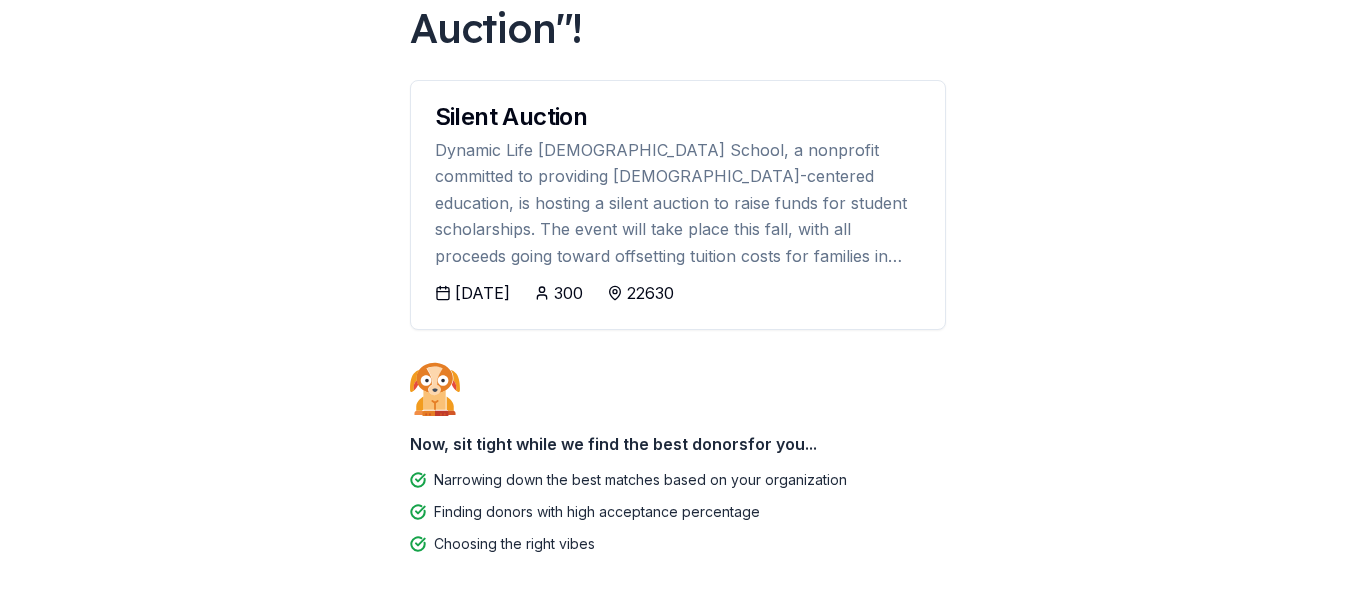 scroll, scrollTop: 272, scrollLeft: 0, axis: vertical 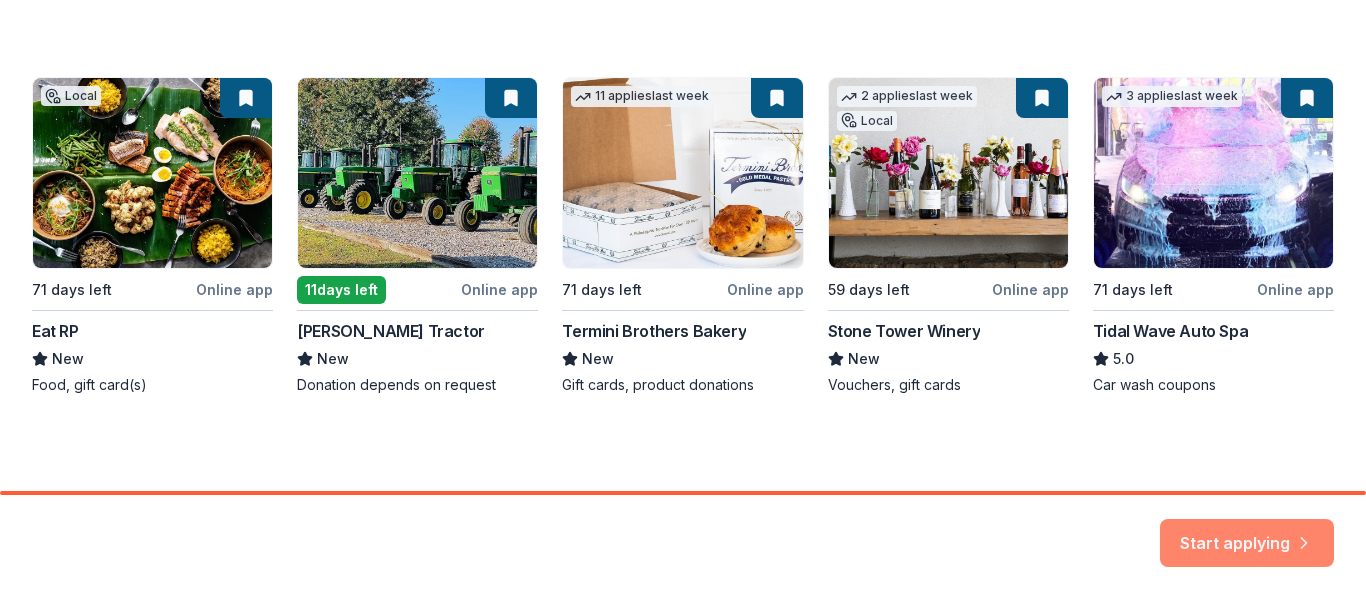 click on "Start applying" at bounding box center (1247, 531) 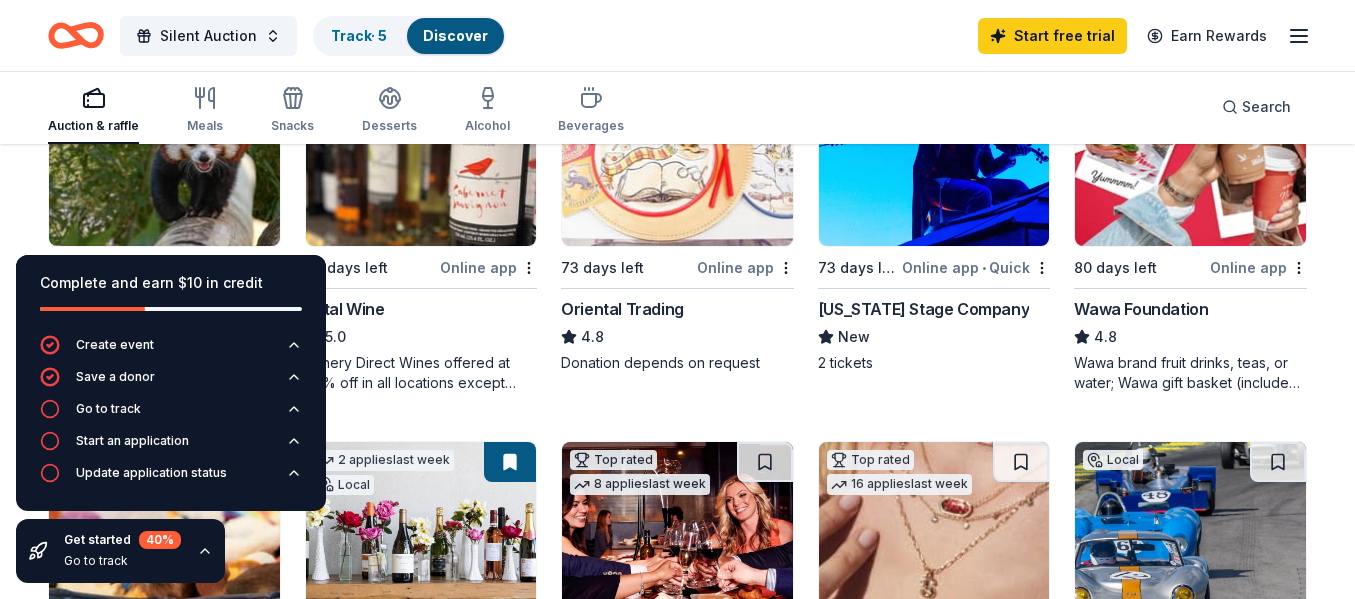 scroll, scrollTop: 320, scrollLeft: 0, axis: vertical 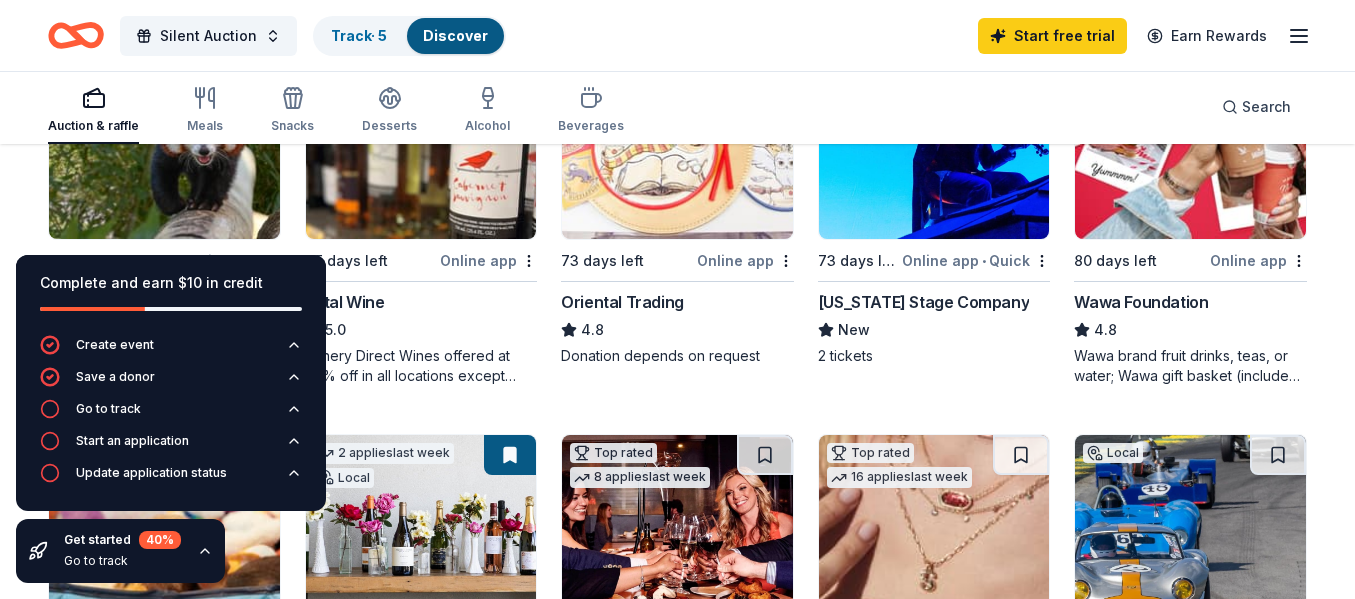 click on "Local 56 days left Online app Virginia Zoo New Two-Ticket Fan Pack Top rated 6   applies  last week 45 days left Online app Total Wine 5.0 Winery Direct Wines offered at 30% off in all locations except CT, MA, and other select markets; Private Wine Class for 20 people in all locations except available in WI, CO, and other select markets Top rated 4   applies  last week 73 days left Online app Oriental Trading 4.8 Donation depends on request Local 73 days left Online app • Quick Virginia Stage Company New 2 tickets Top rated 3   applies  last week 80 days left Online app Wawa Foundation 4.8 Wawa brand fruit drinks, teas, or water; Wawa gift basket (includes Wawa products and coupons) Top rated 26   applies  last week 71 days left Online app • Quick BarkBox 5.0 Dog toy(s), dog food 2   applies  last week Local 59 days left Online app Stone Tower Winery New Vouchers, gift cards Top rated 8   applies  last week 71 days left Online app Cooper's Hawk Winery and Restaurants 5.0 Top rated 16   applies  last week" at bounding box center [677, 796] 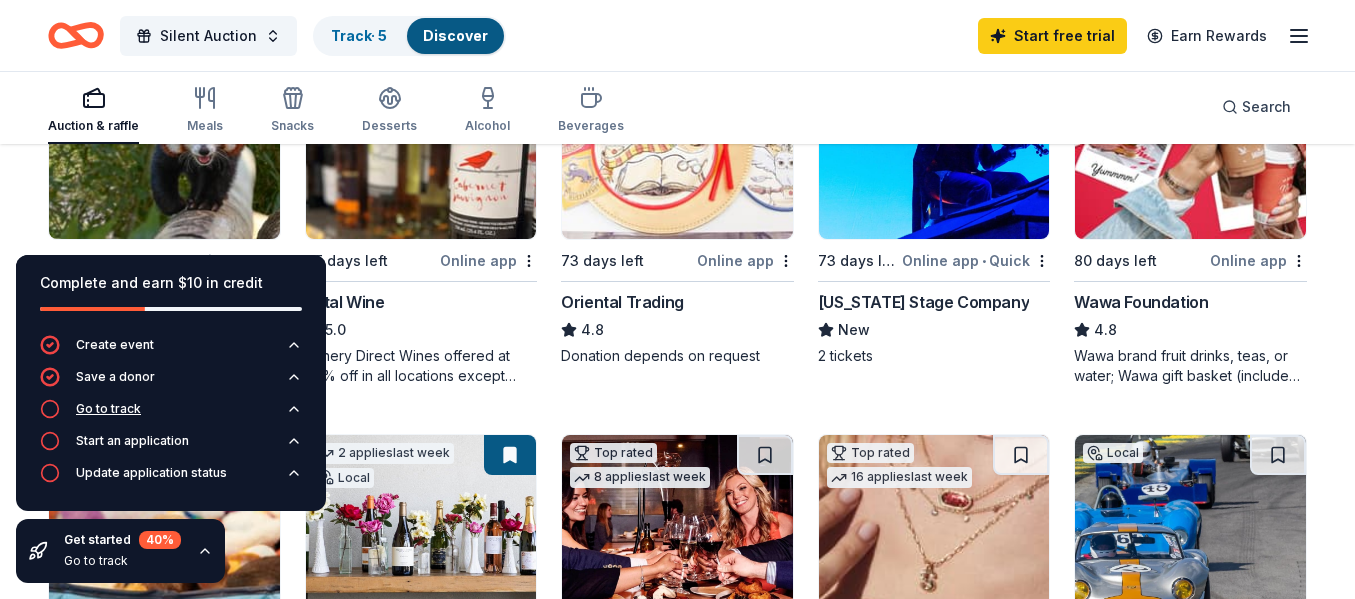 click on "Go to track" at bounding box center [108, 409] 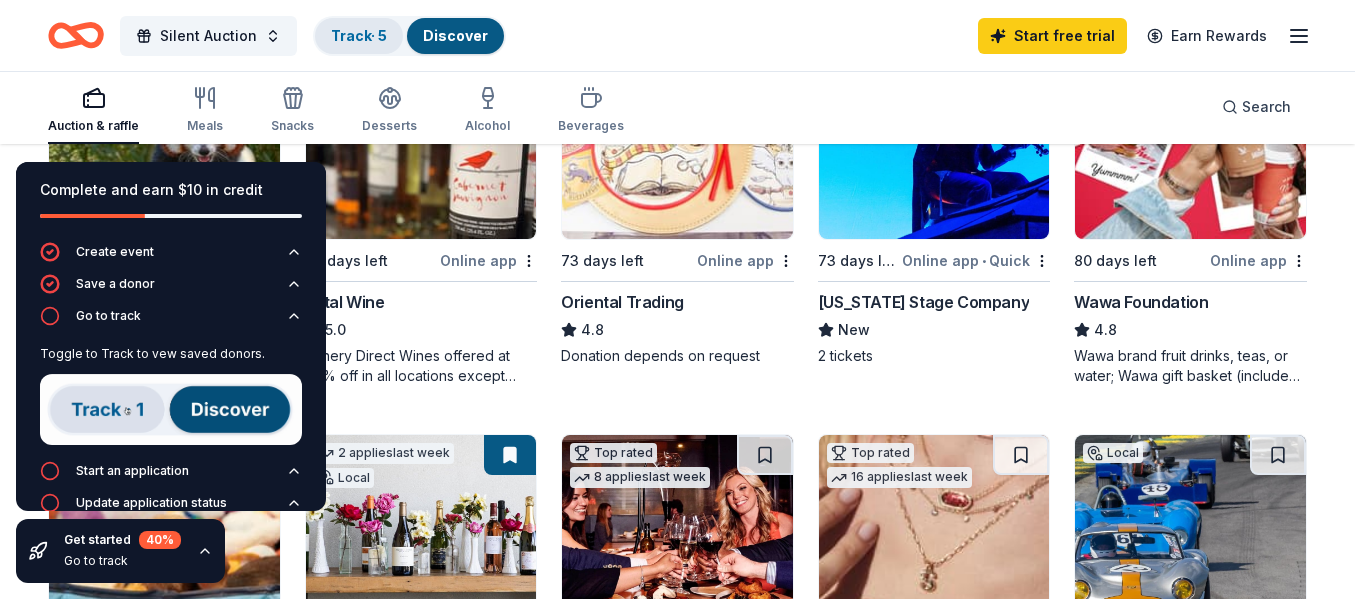 click on "Track  · 5" at bounding box center (359, 35) 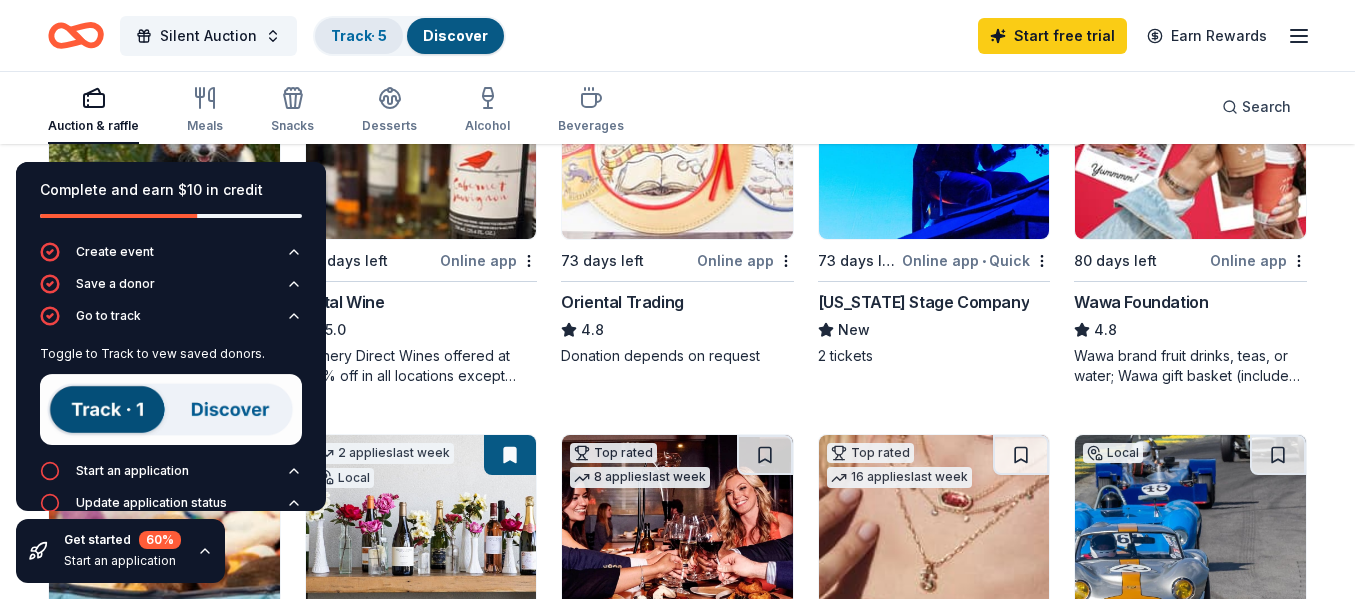 scroll, scrollTop: 1, scrollLeft: 0, axis: vertical 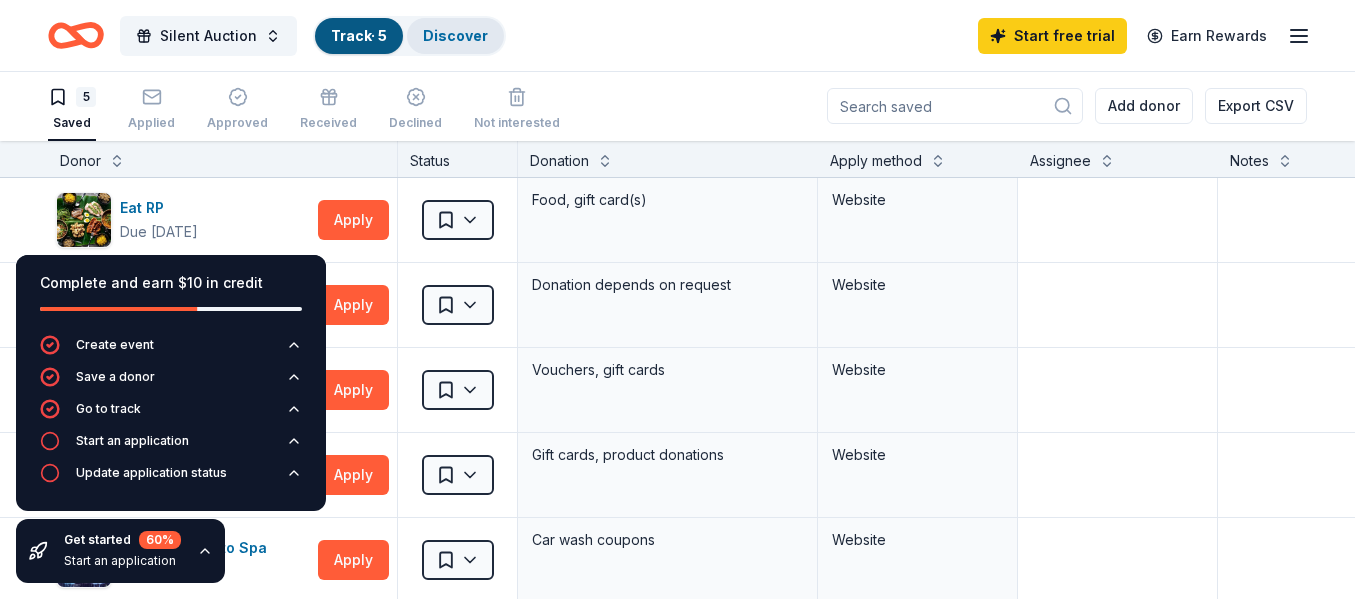 click on "Discover" at bounding box center [455, 35] 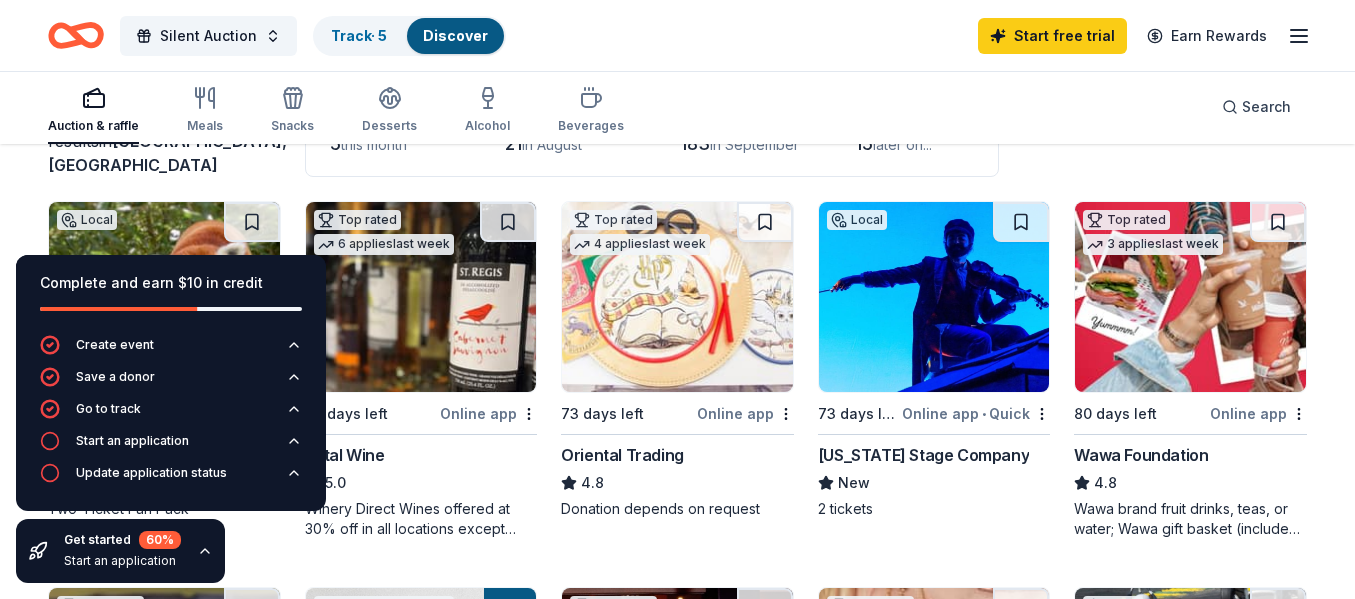 scroll, scrollTop: 171, scrollLeft: 0, axis: vertical 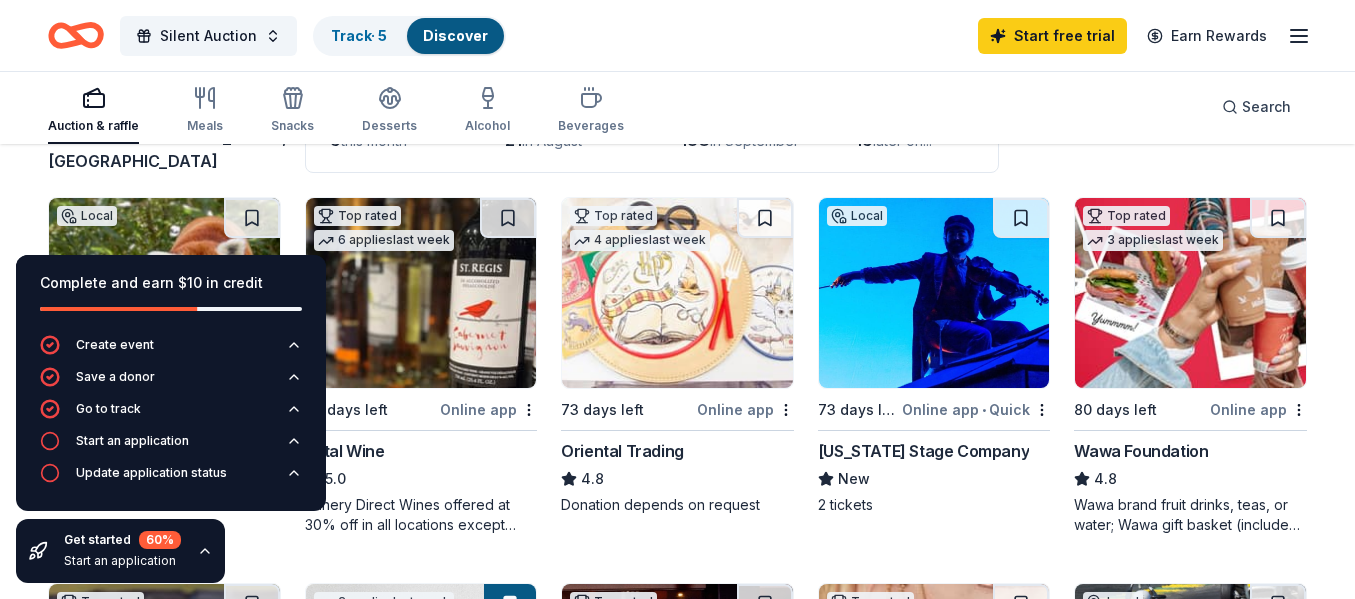 click 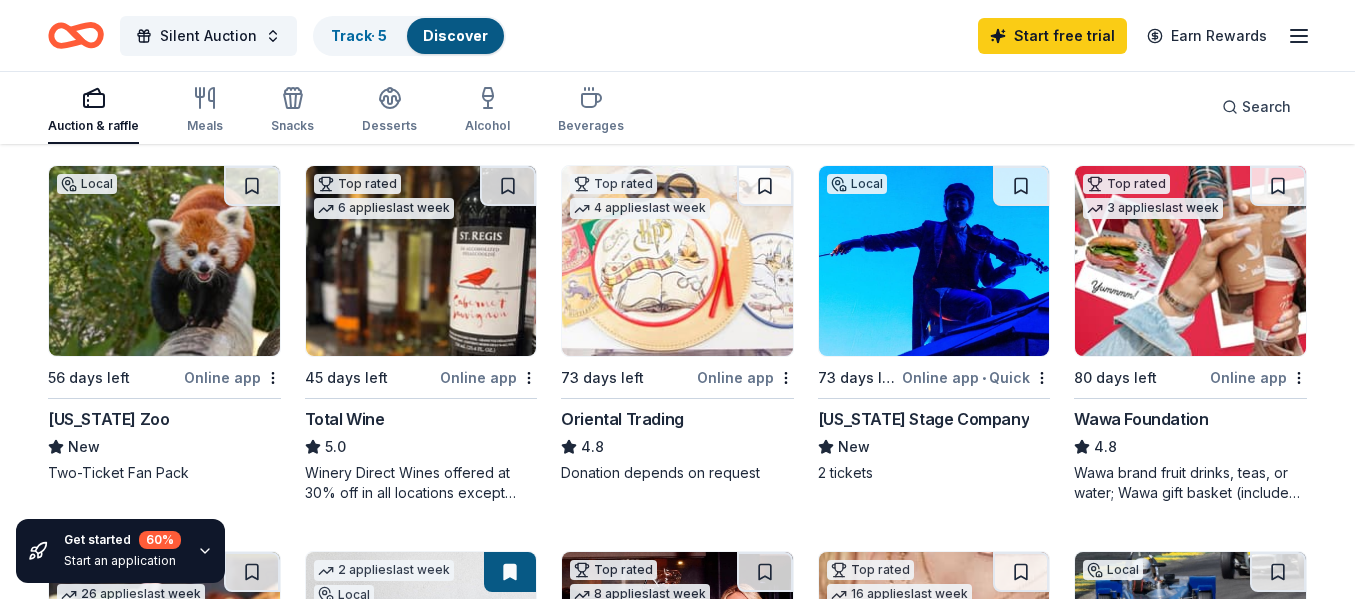 scroll, scrollTop: 207, scrollLeft: 0, axis: vertical 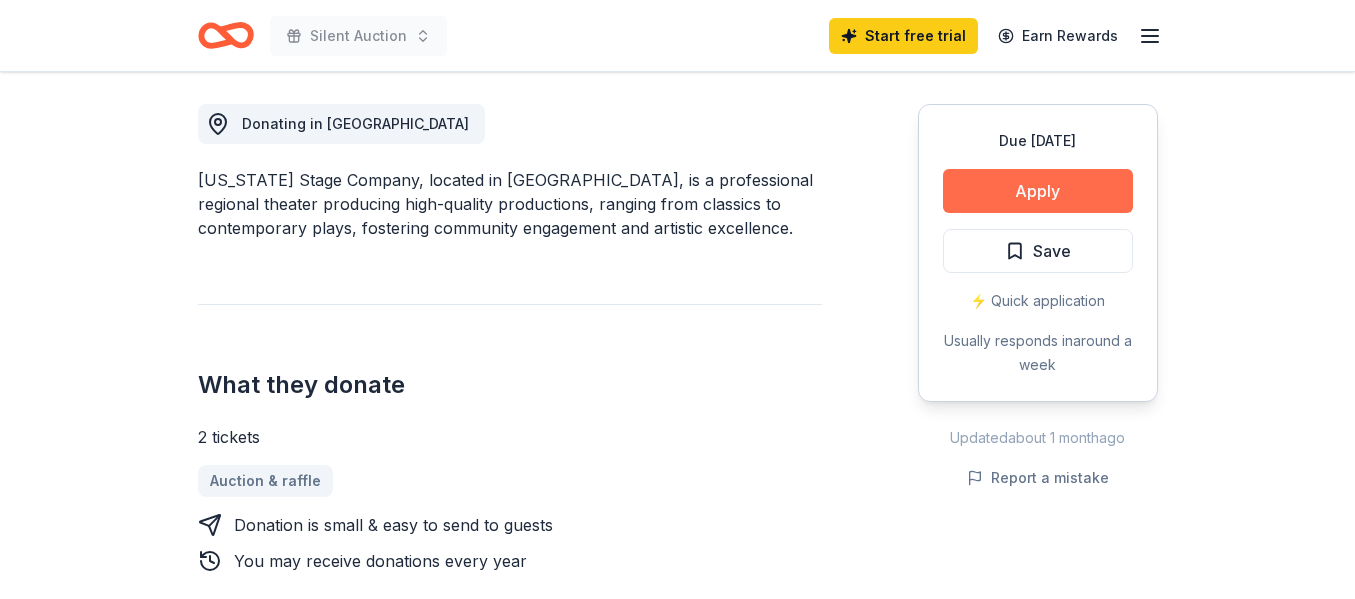 click on "Apply" at bounding box center [1038, 191] 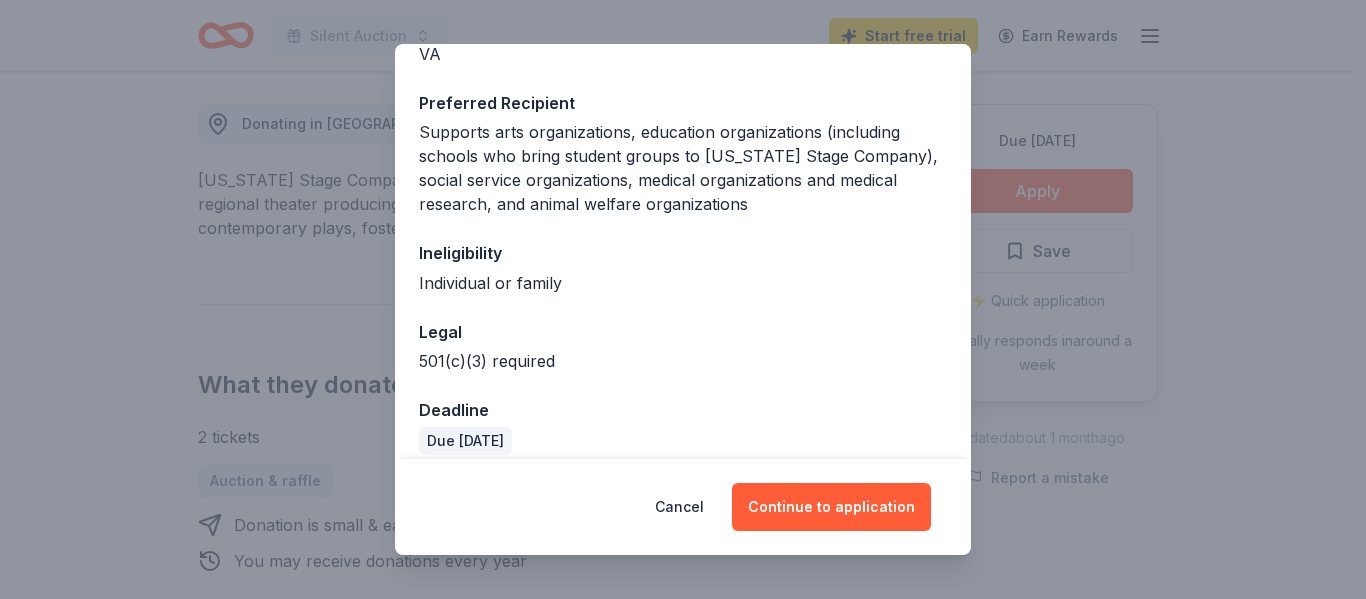 scroll, scrollTop: 294, scrollLeft: 0, axis: vertical 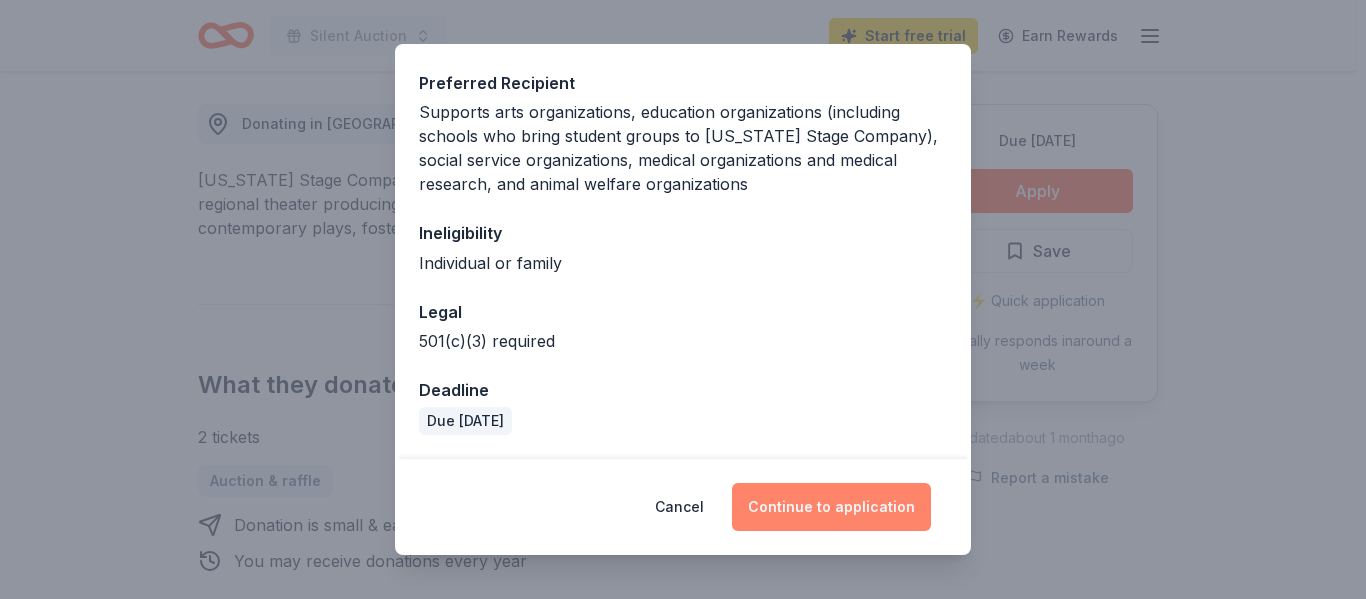 click on "Continue to application" at bounding box center [831, 507] 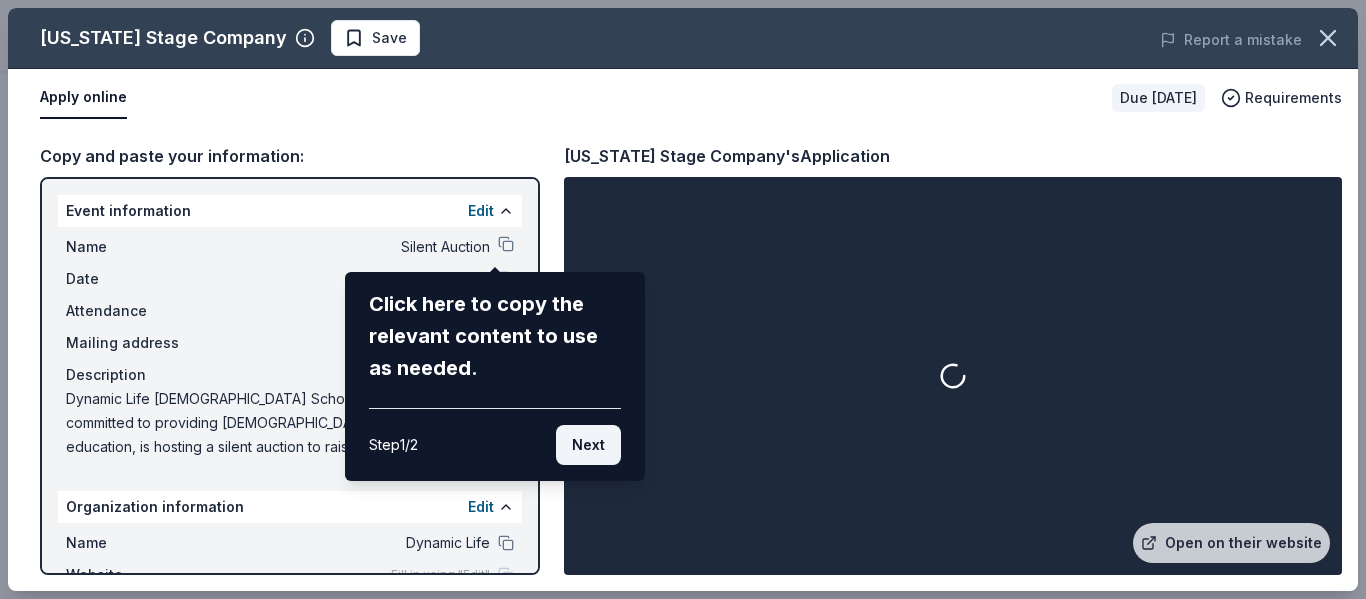 click on "Next" at bounding box center [588, 445] 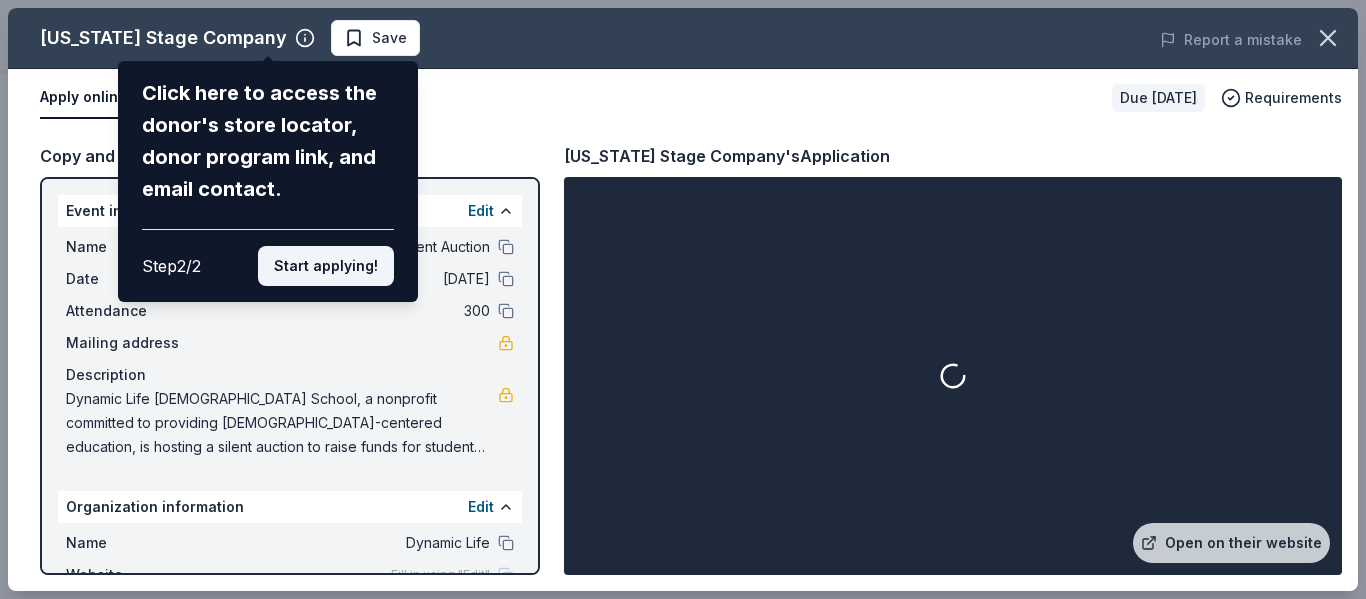 click on "Start applying!" at bounding box center [326, 266] 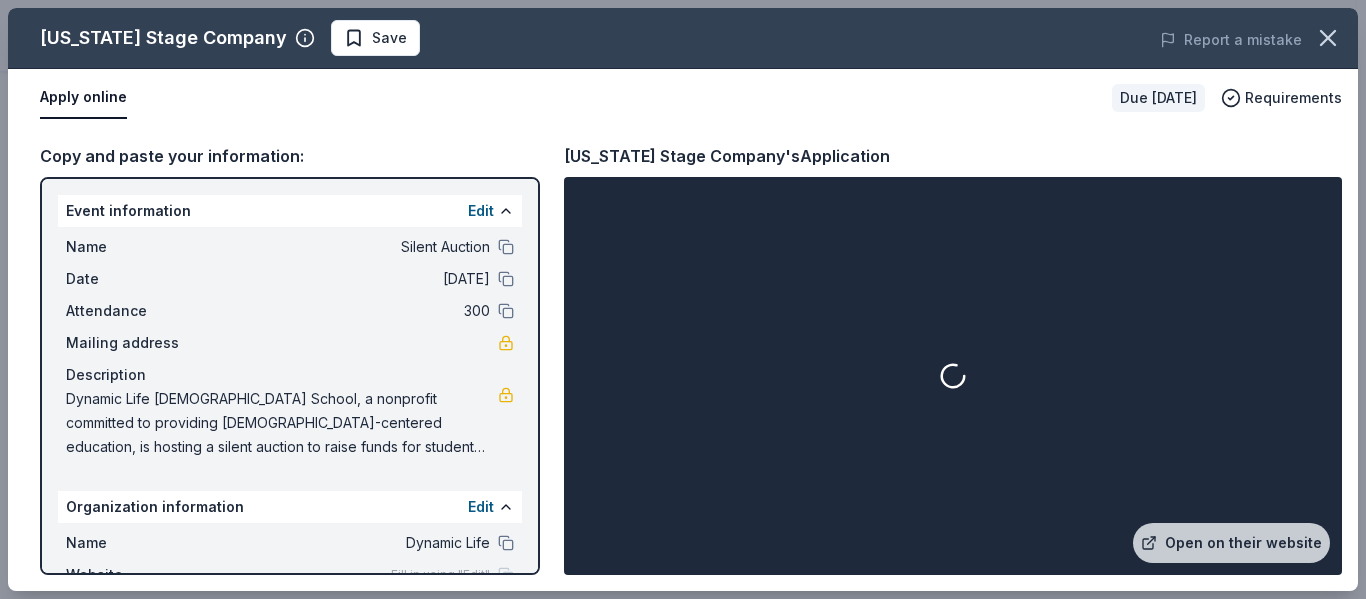 scroll, scrollTop: 174, scrollLeft: 0, axis: vertical 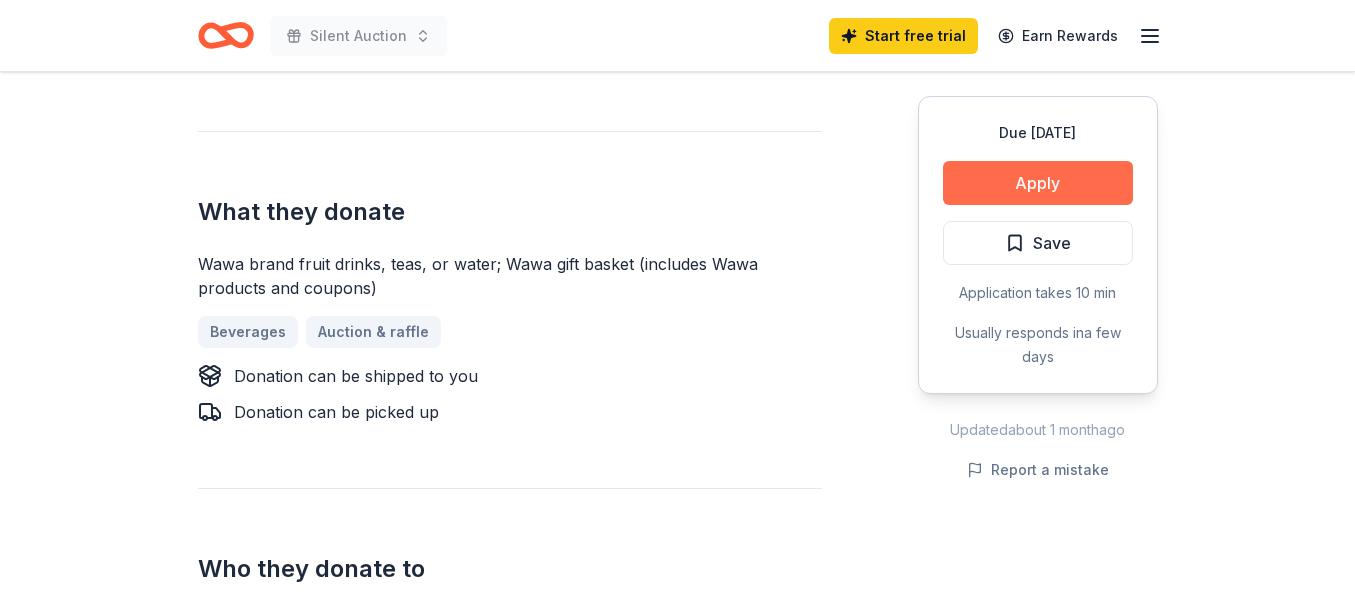 click on "Apply" at bounding box center (1038, 183) 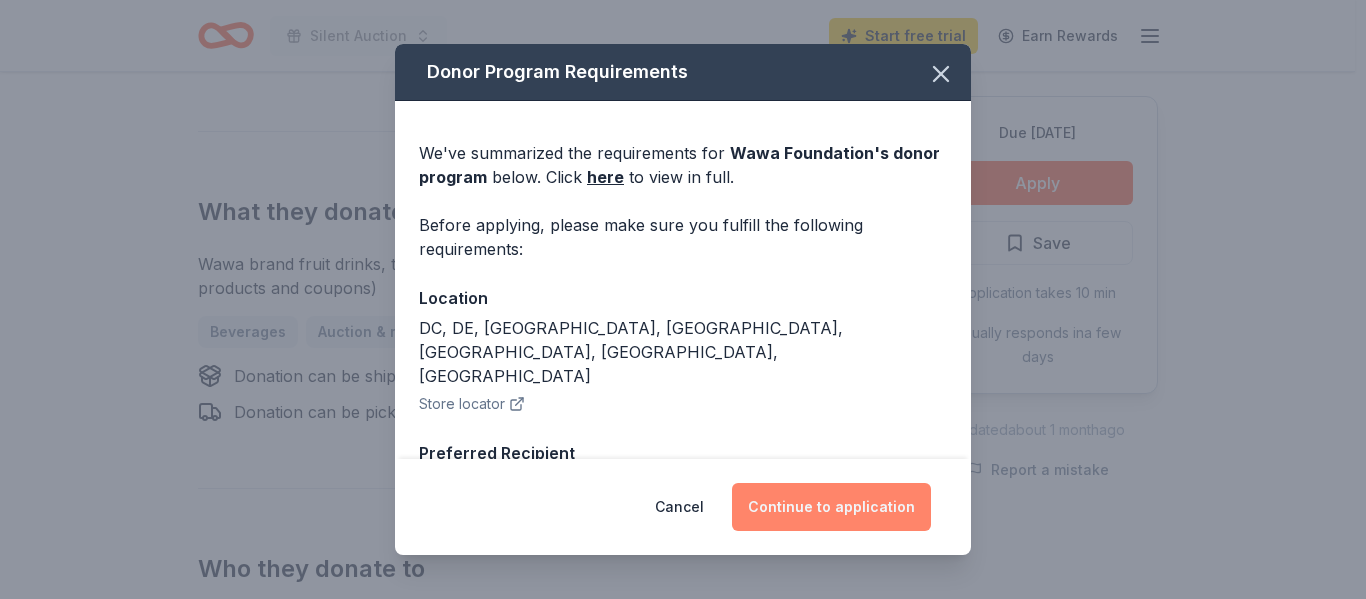 click on "Continue to application" at bounding box center (831, 507) 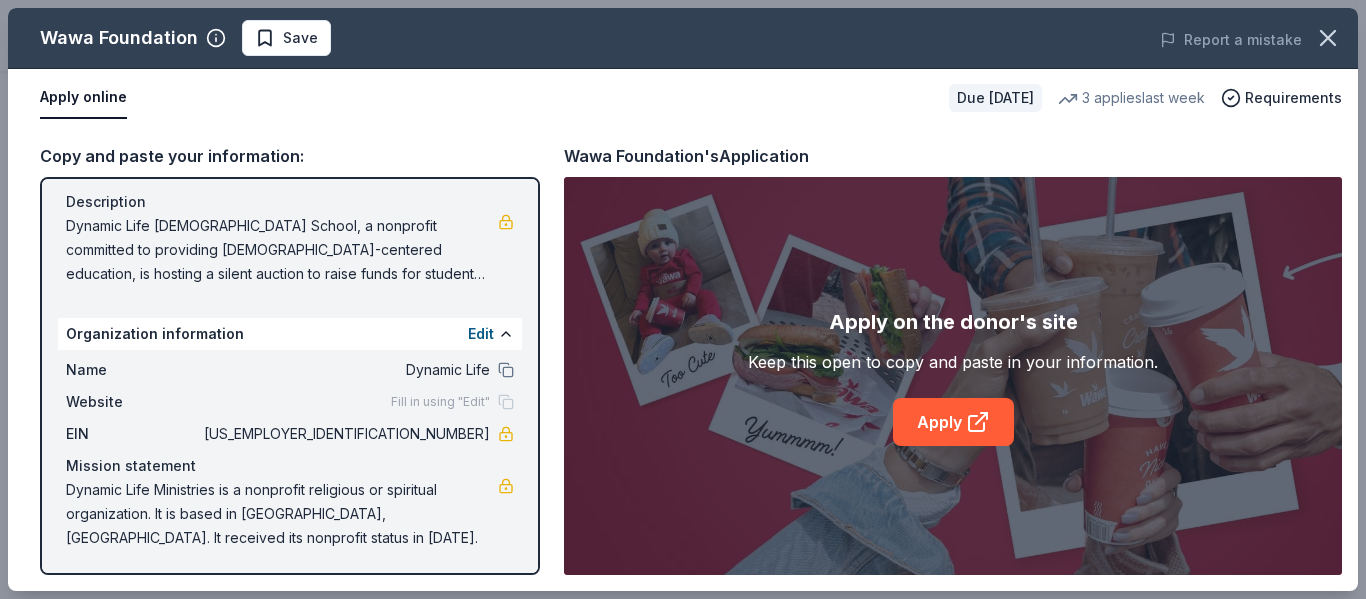 scroll, scrollTop: 174, scrollLeft: 0, axis: vertical 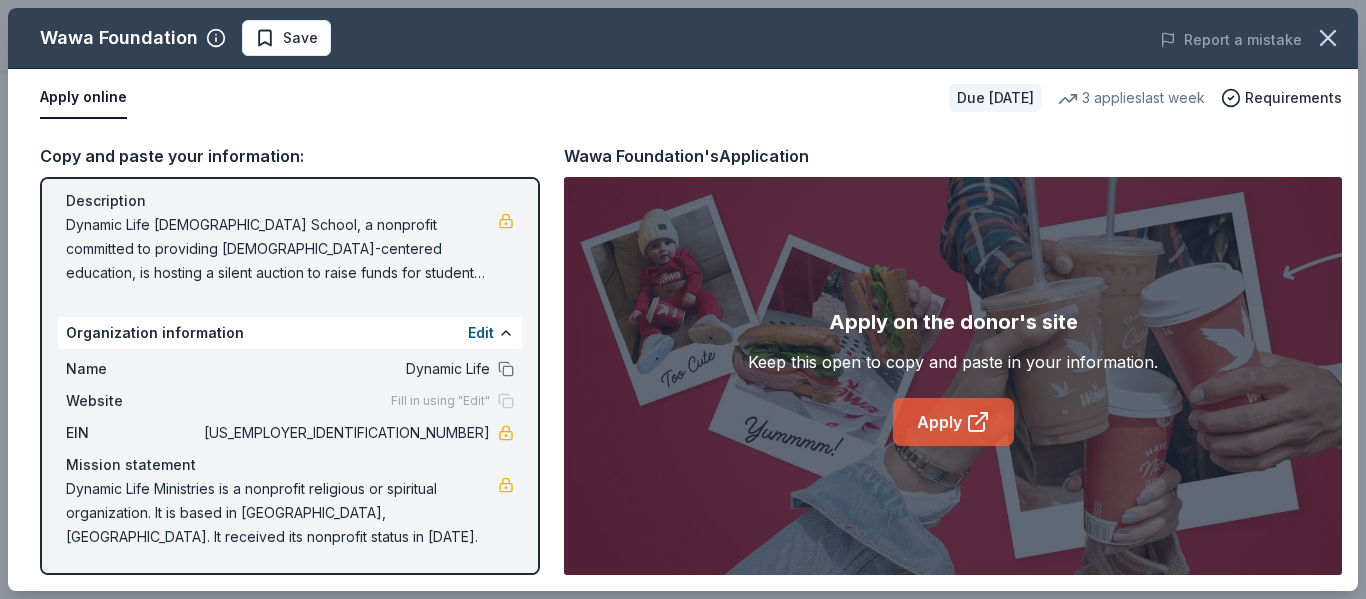 click 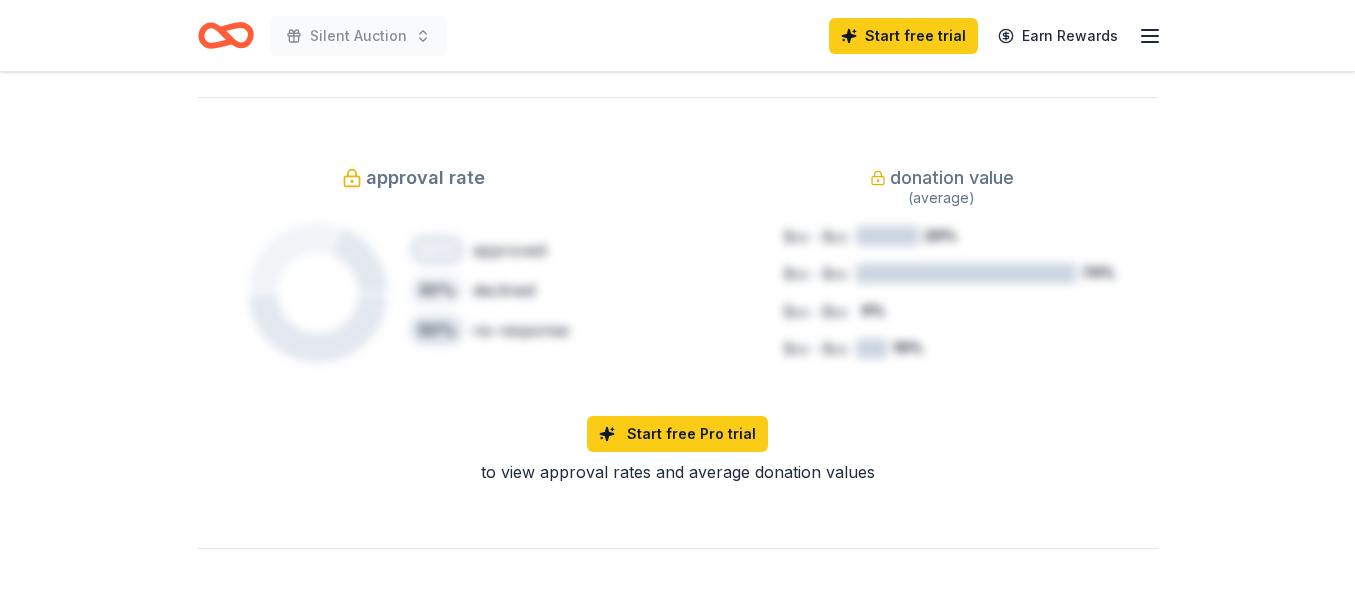 scroll, scrollTop: 0, scrollLeft: 0, axis: both 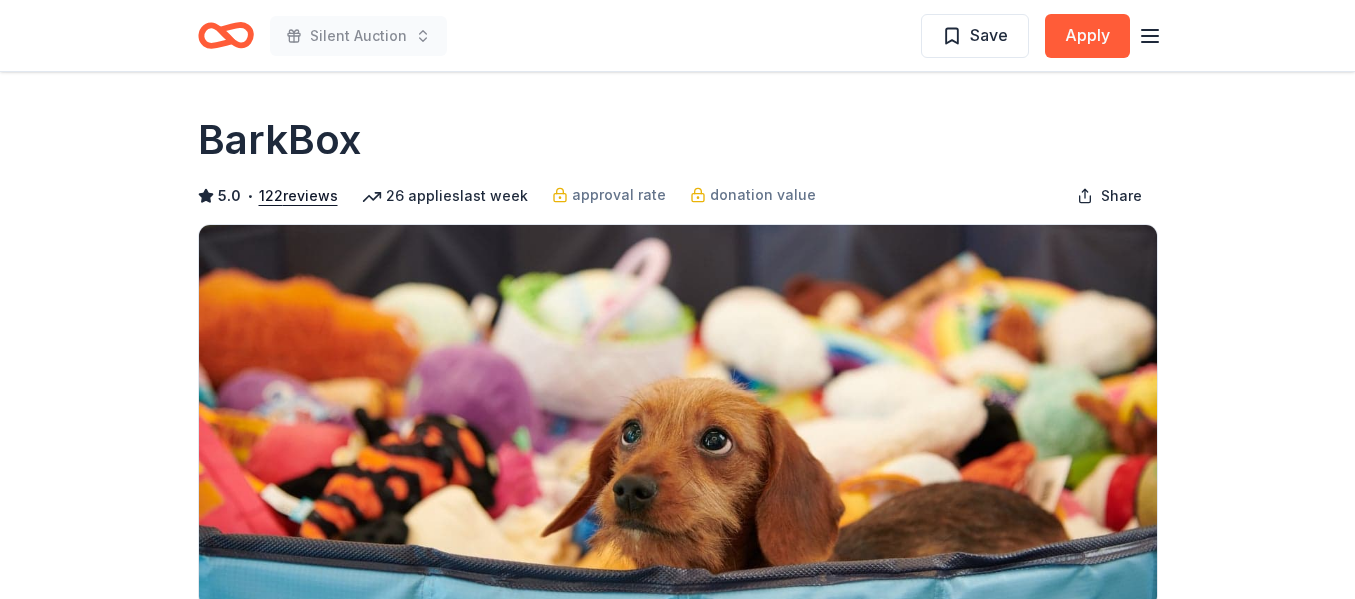 click at bounding box center (678, 416) 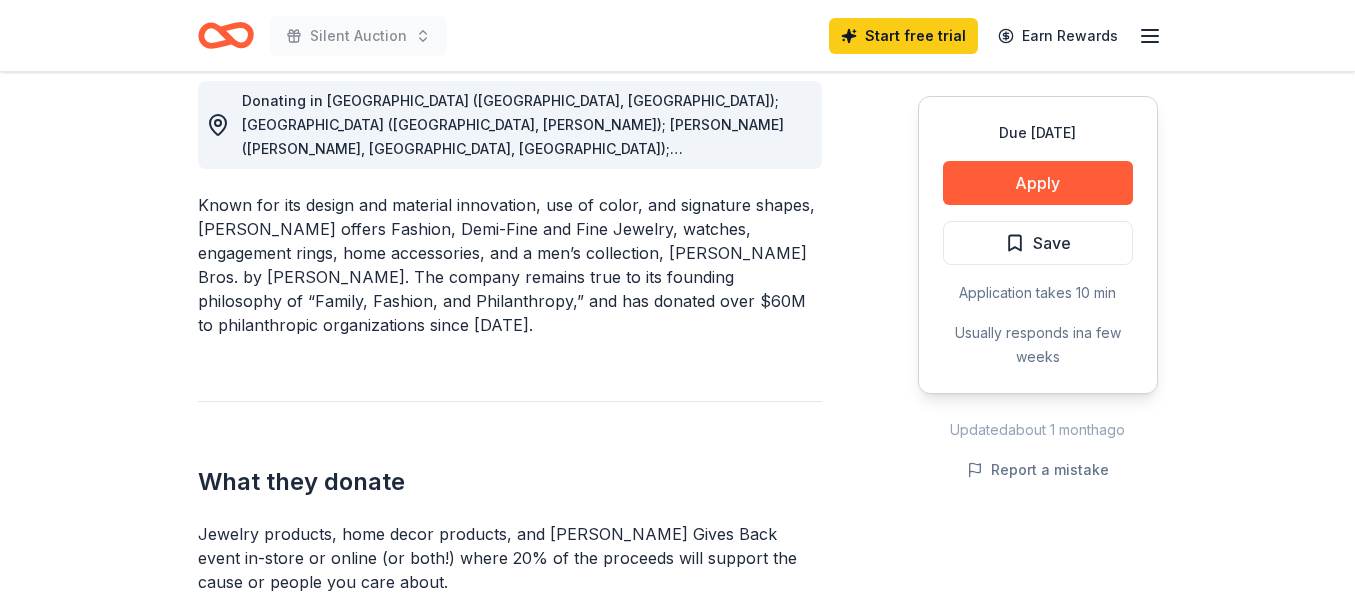 scroll, scrollTop: 541, scrollLeft: 0, axis: vertical 